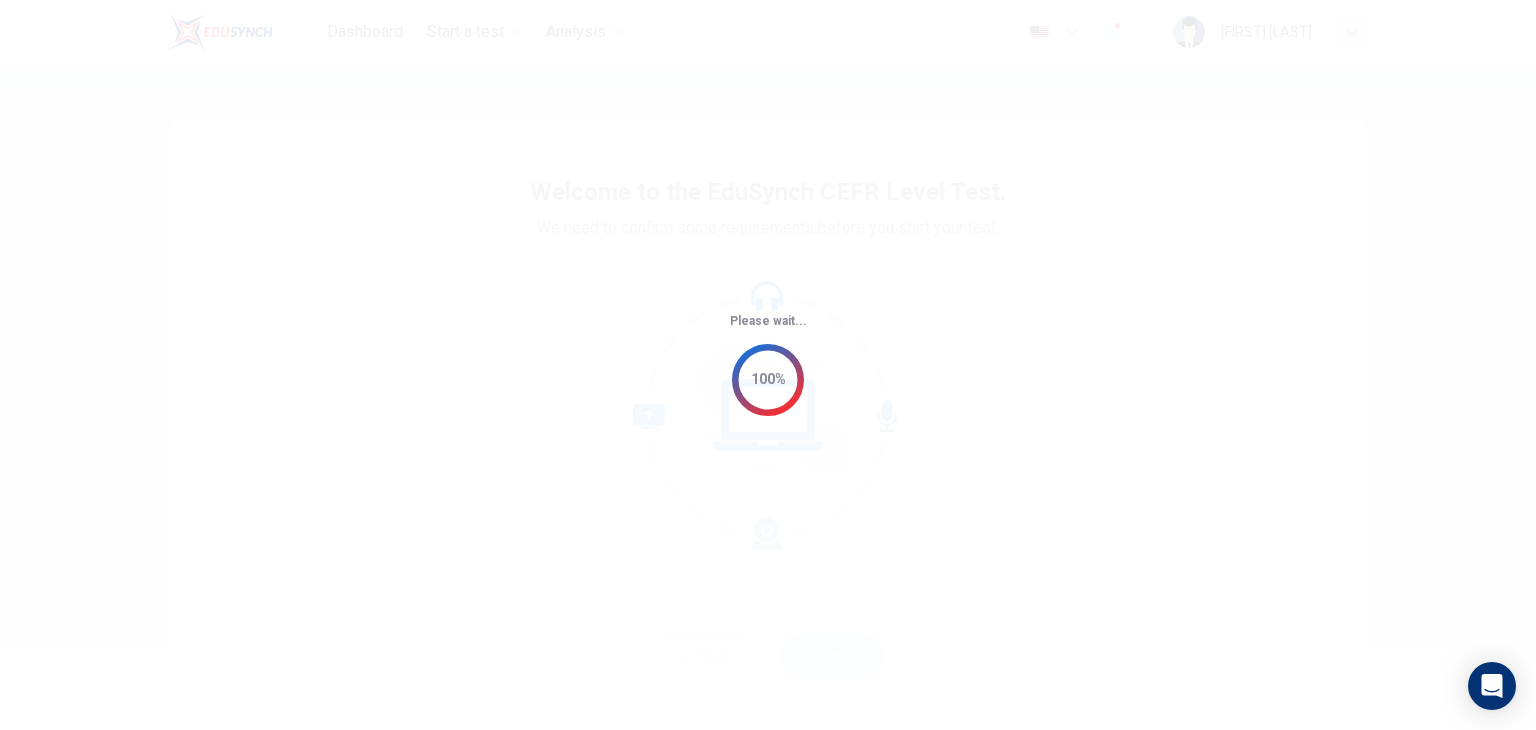 scroll, scrollTop: 0, scrollLeft: 0, axis: both 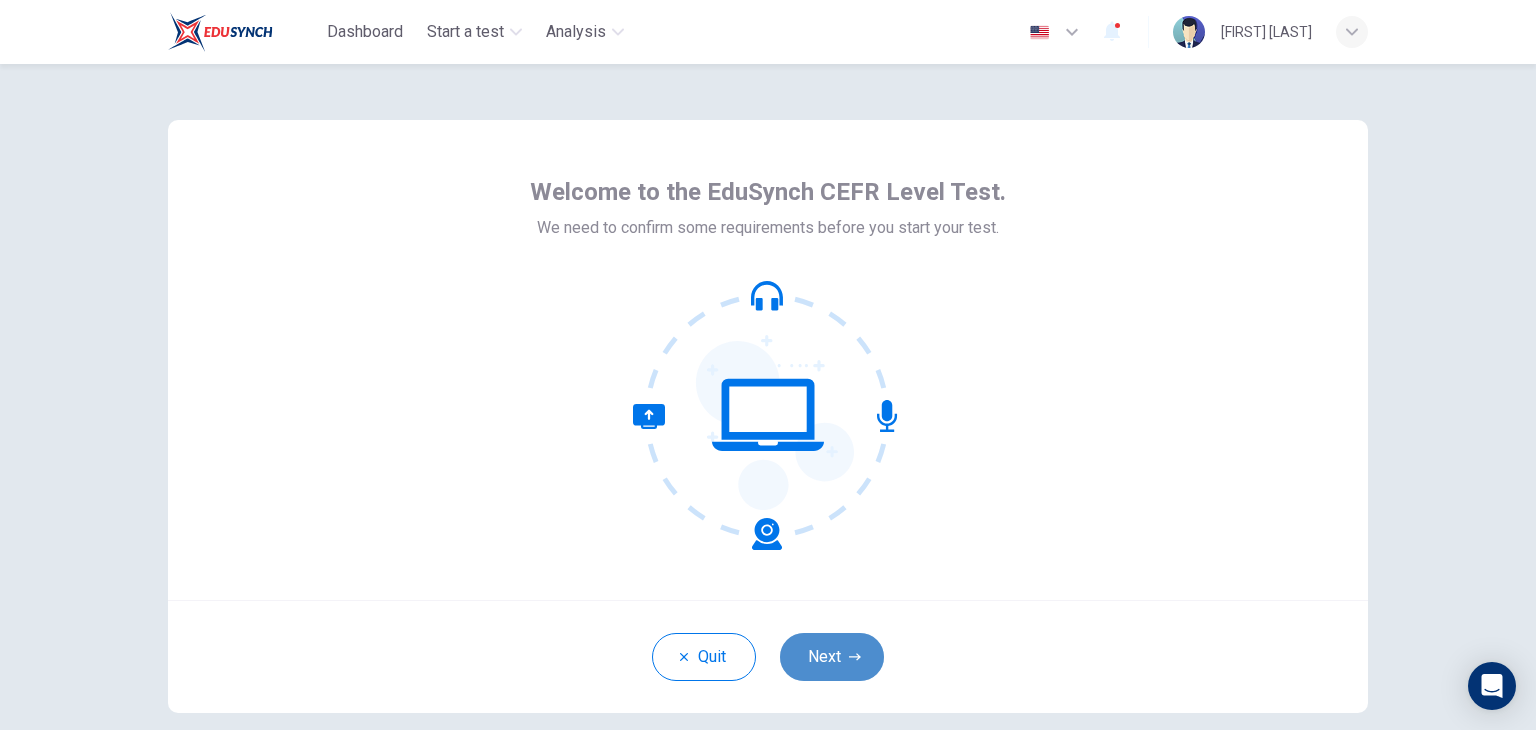click on "Next" at bounding box center [832, 657] 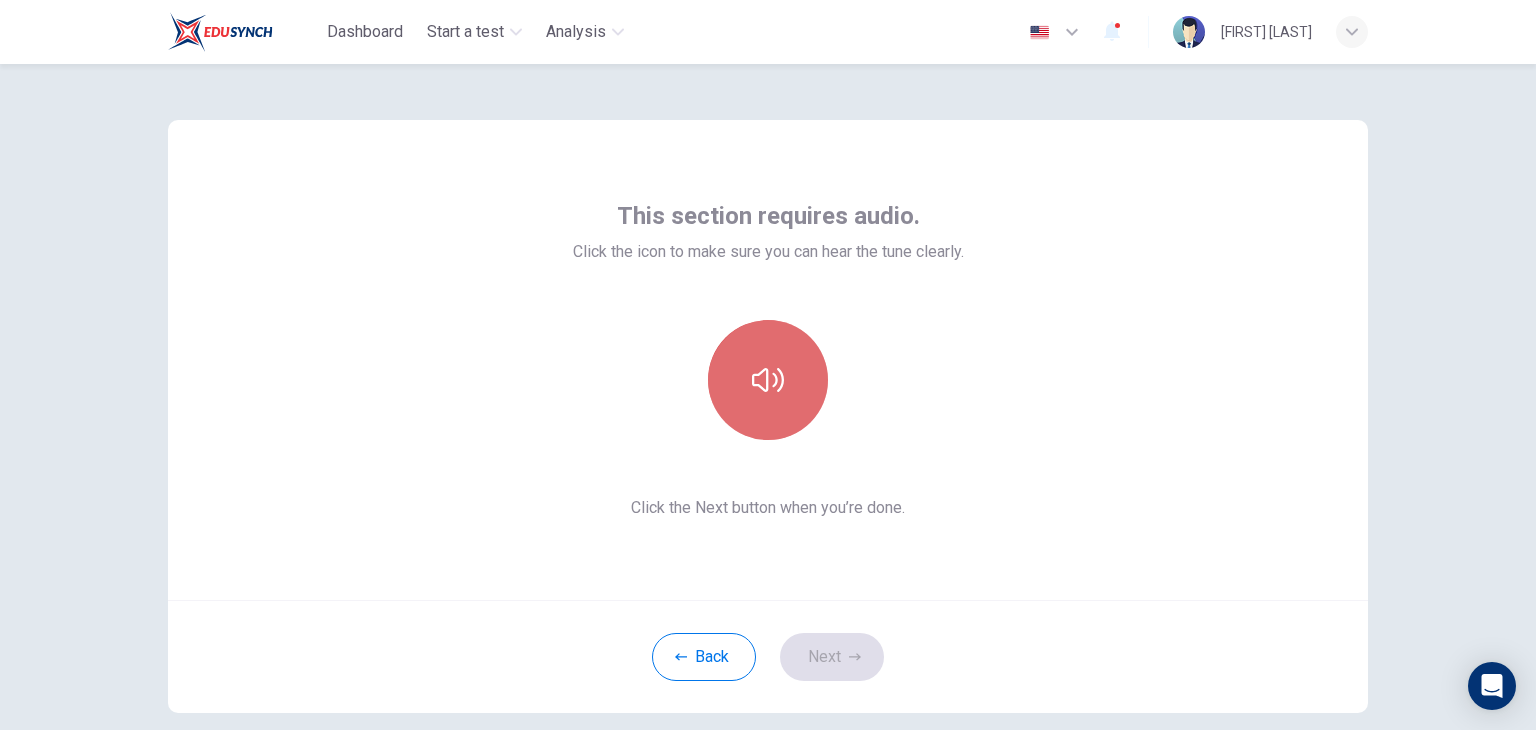click at bounding box center (768, 380) 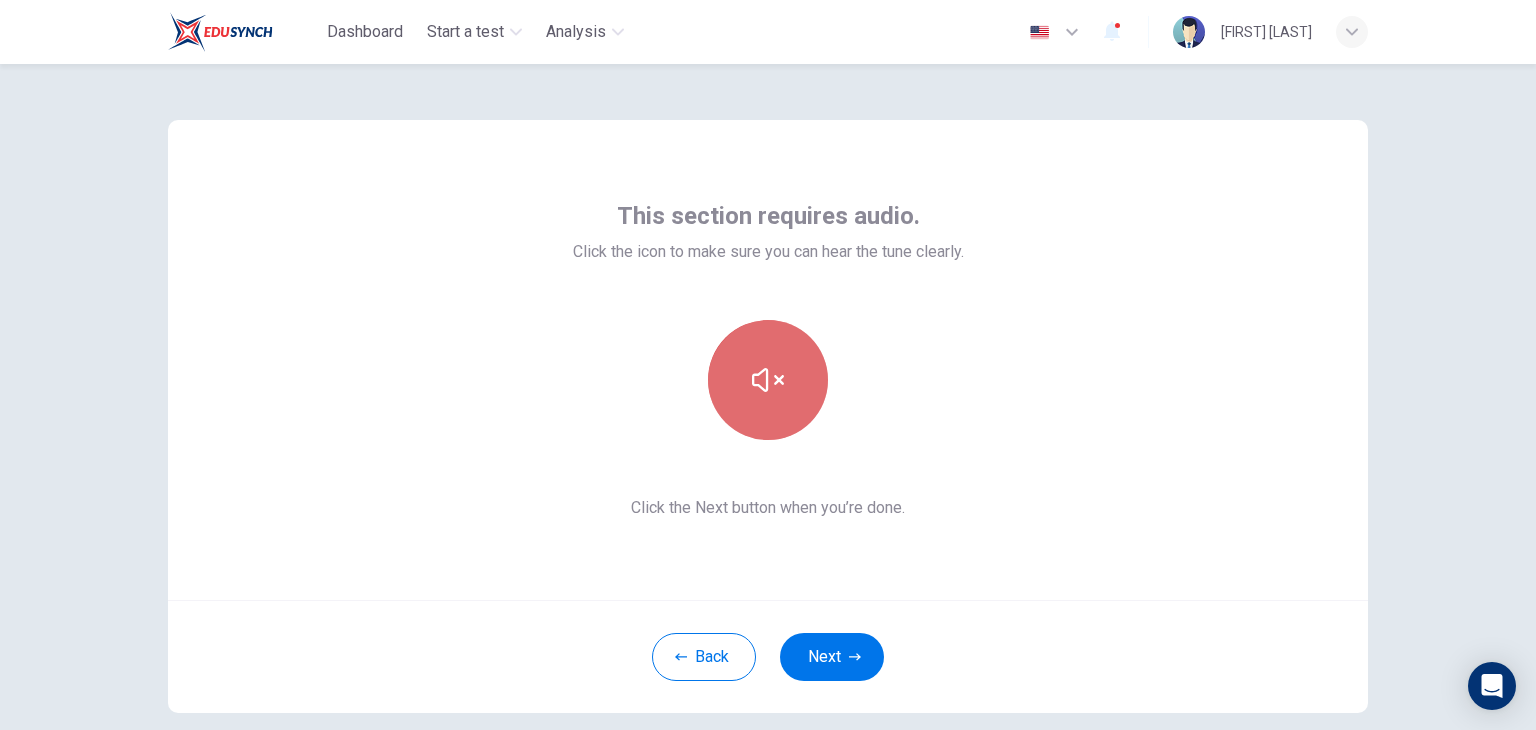 click at bounding box center [768, 380] 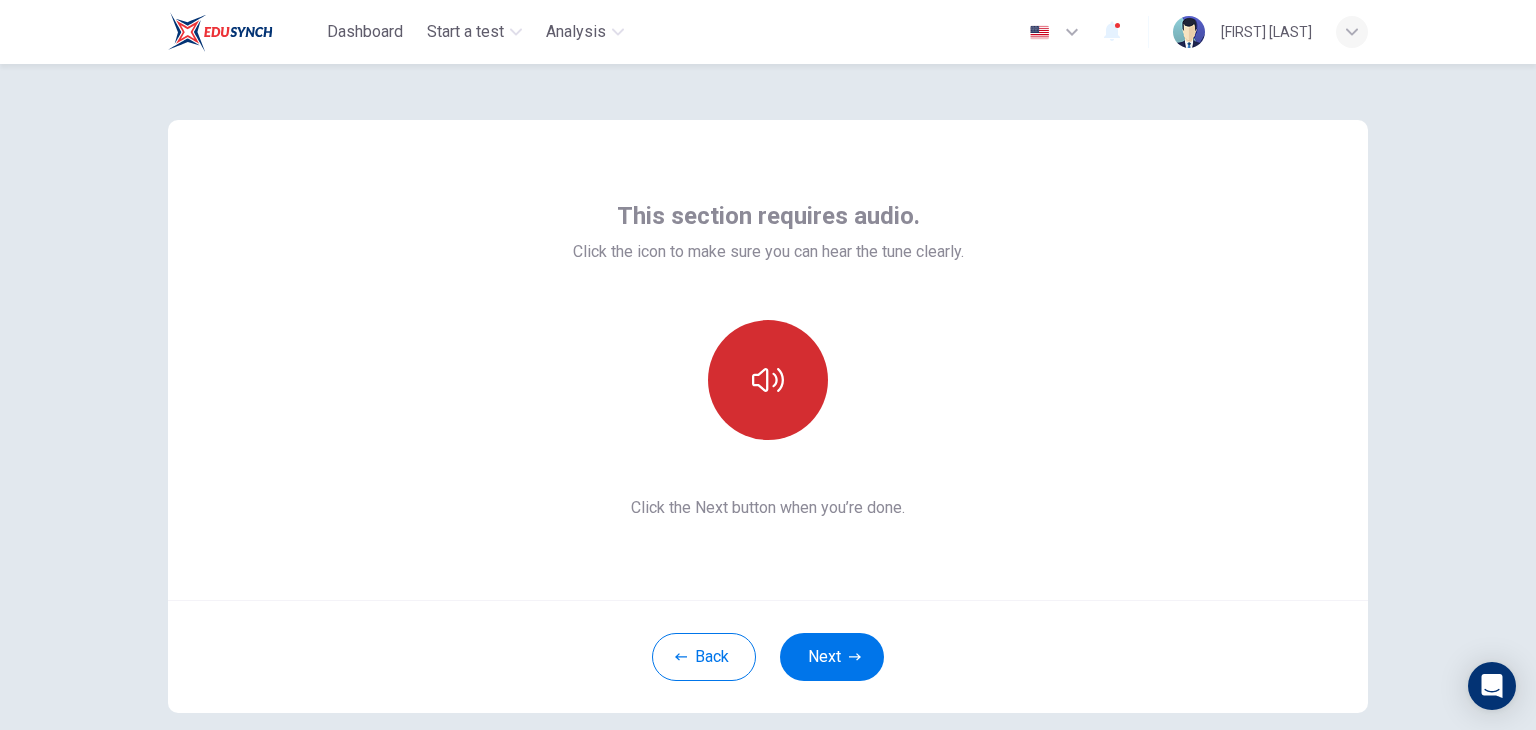click at bounding box center (768, 380) 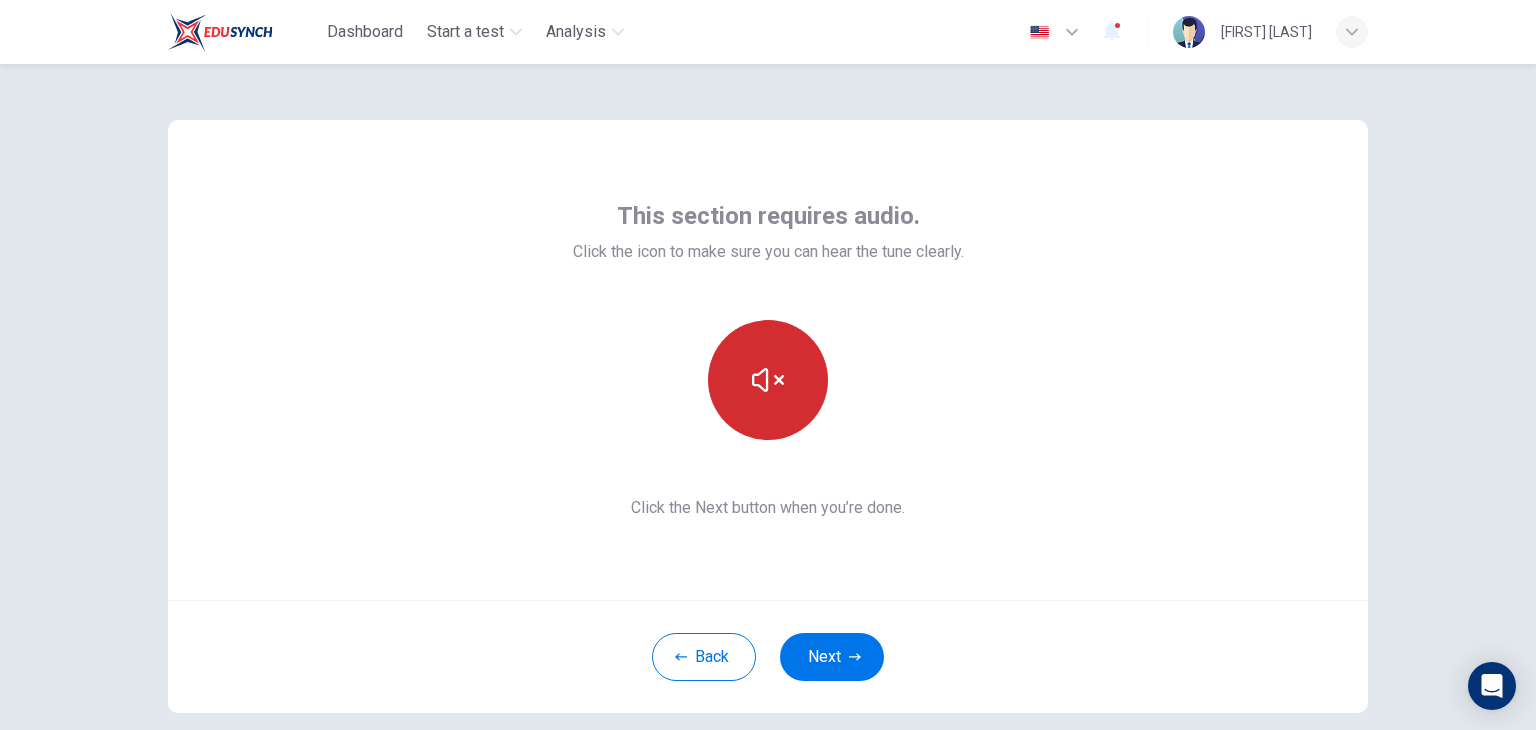 click at bounding box center (768, 380) 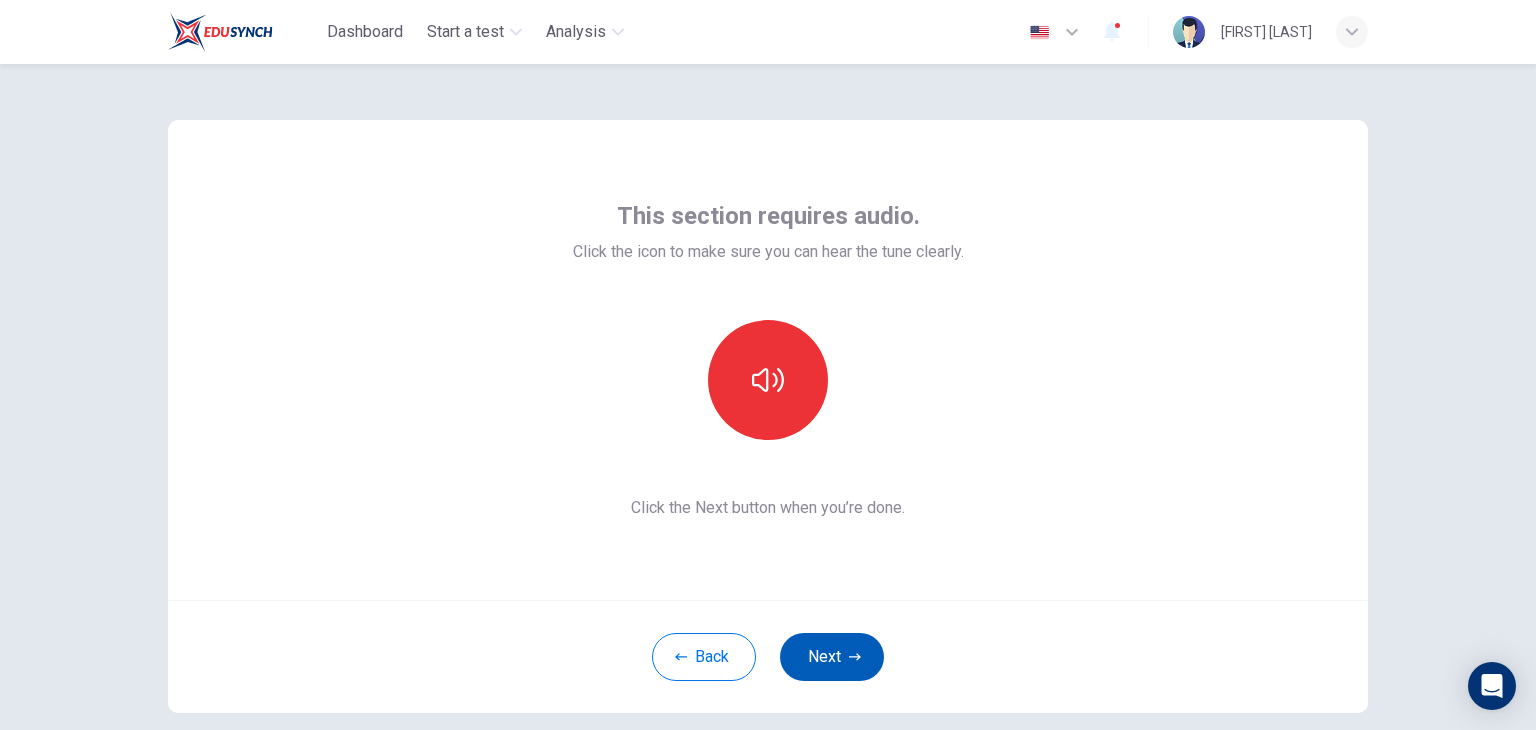 click on "Next" at bounding box center [832, 657] 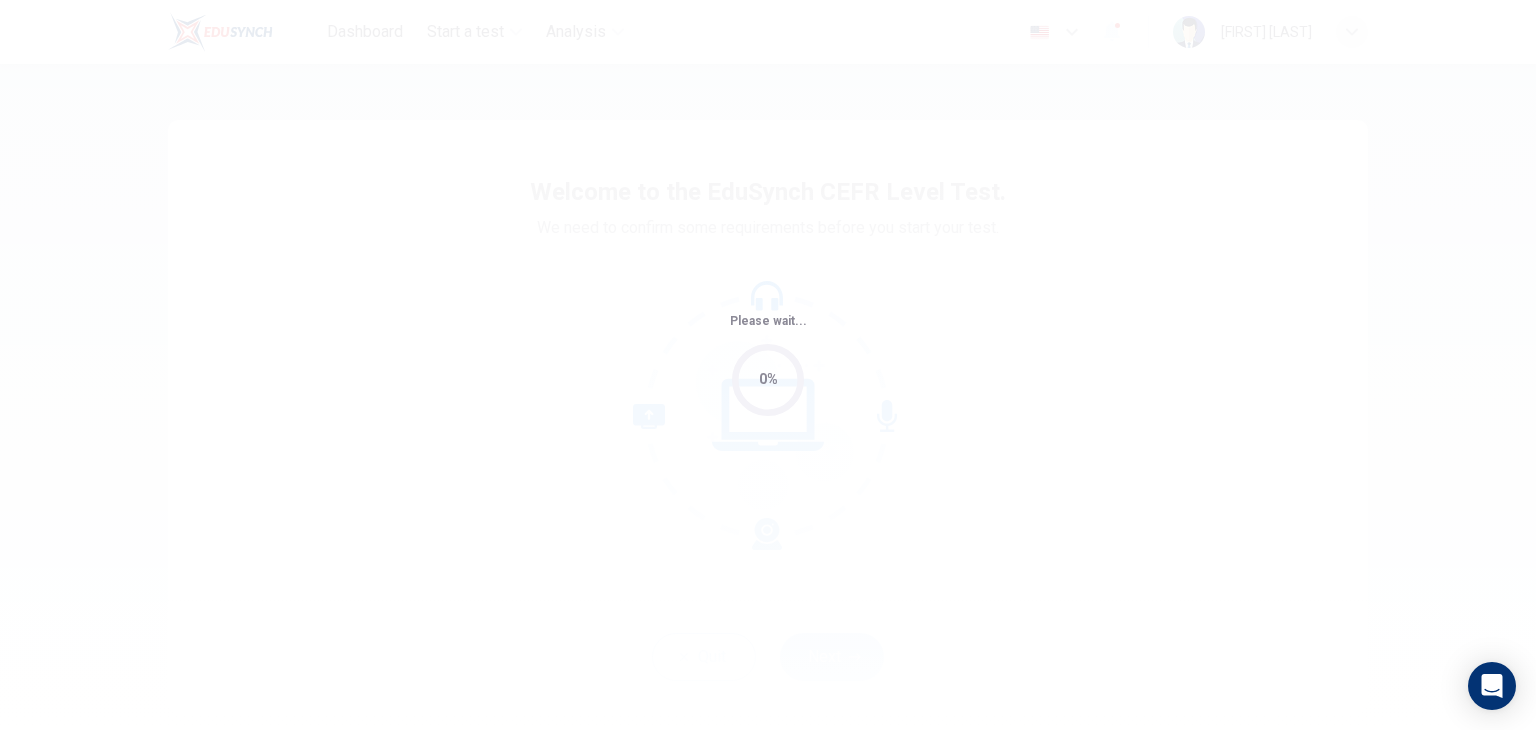 scroll, scrollTop: 0, scrollLeft: 0, axis: both 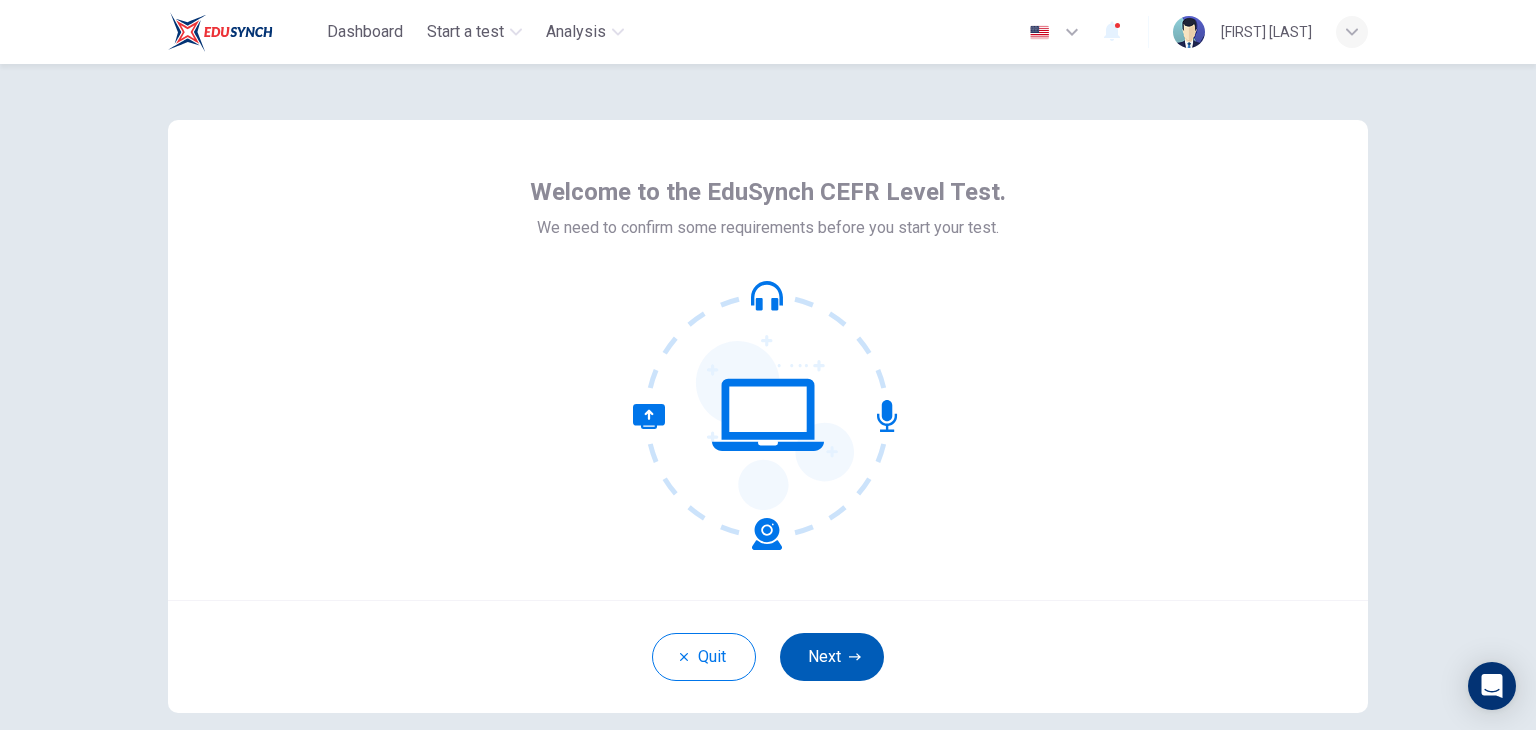 click at bounding box center [855, 657] 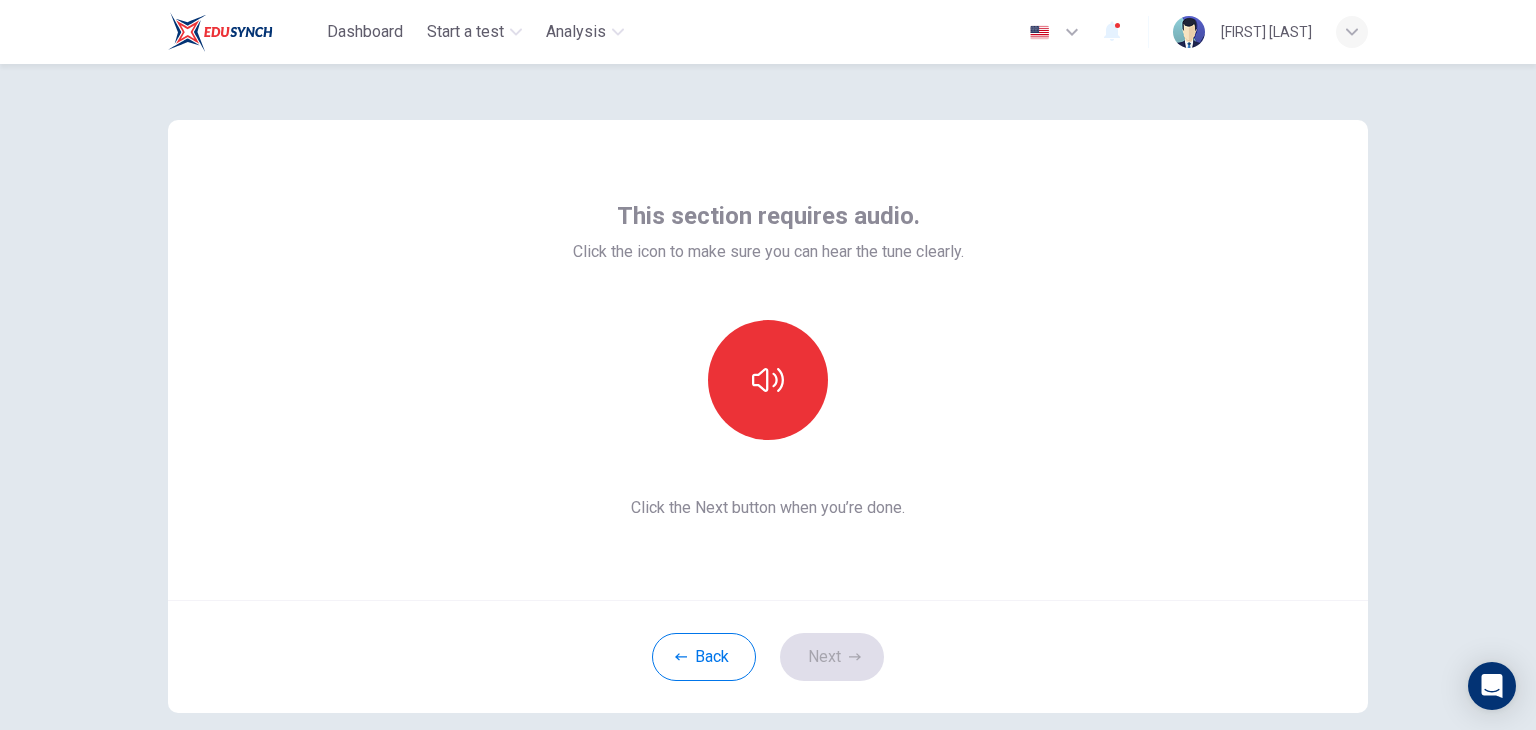 click on "This section requires audio. Click the icon to make sure you can hear the tune clearly. Click the Next button when you’re done." at bounding box center [768, 360] 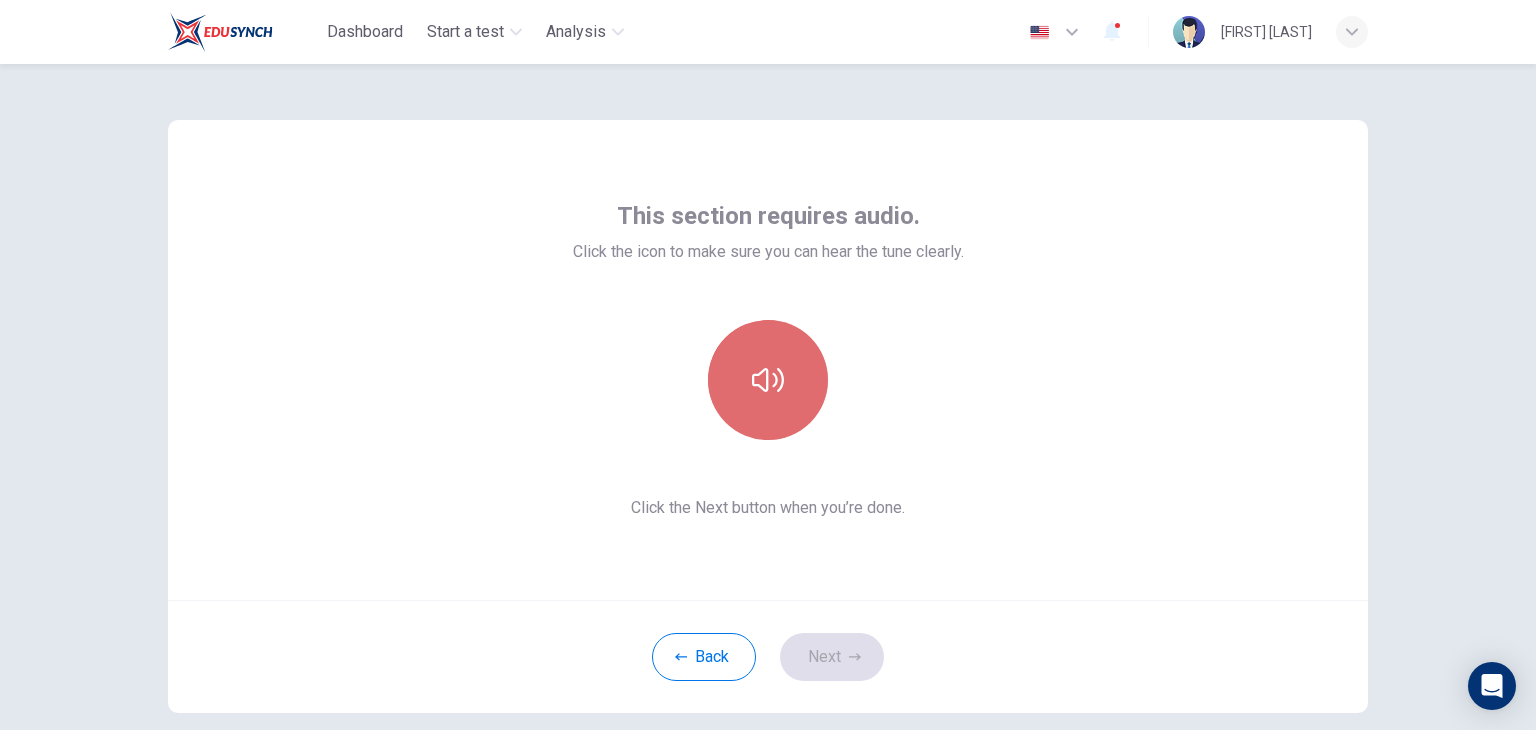 click at bounding box center (768, 380) 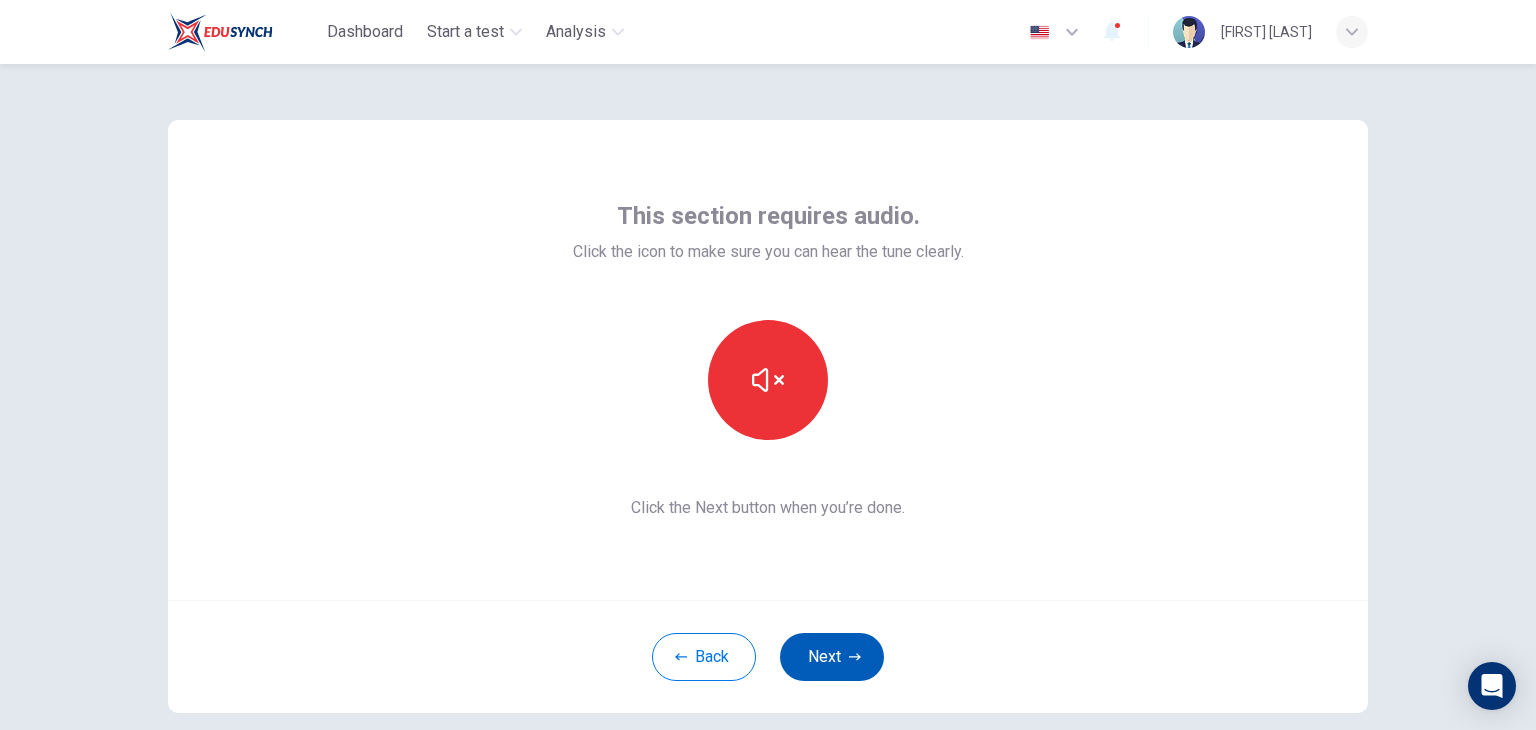 click on "Next" at bounding box center (832, 657) 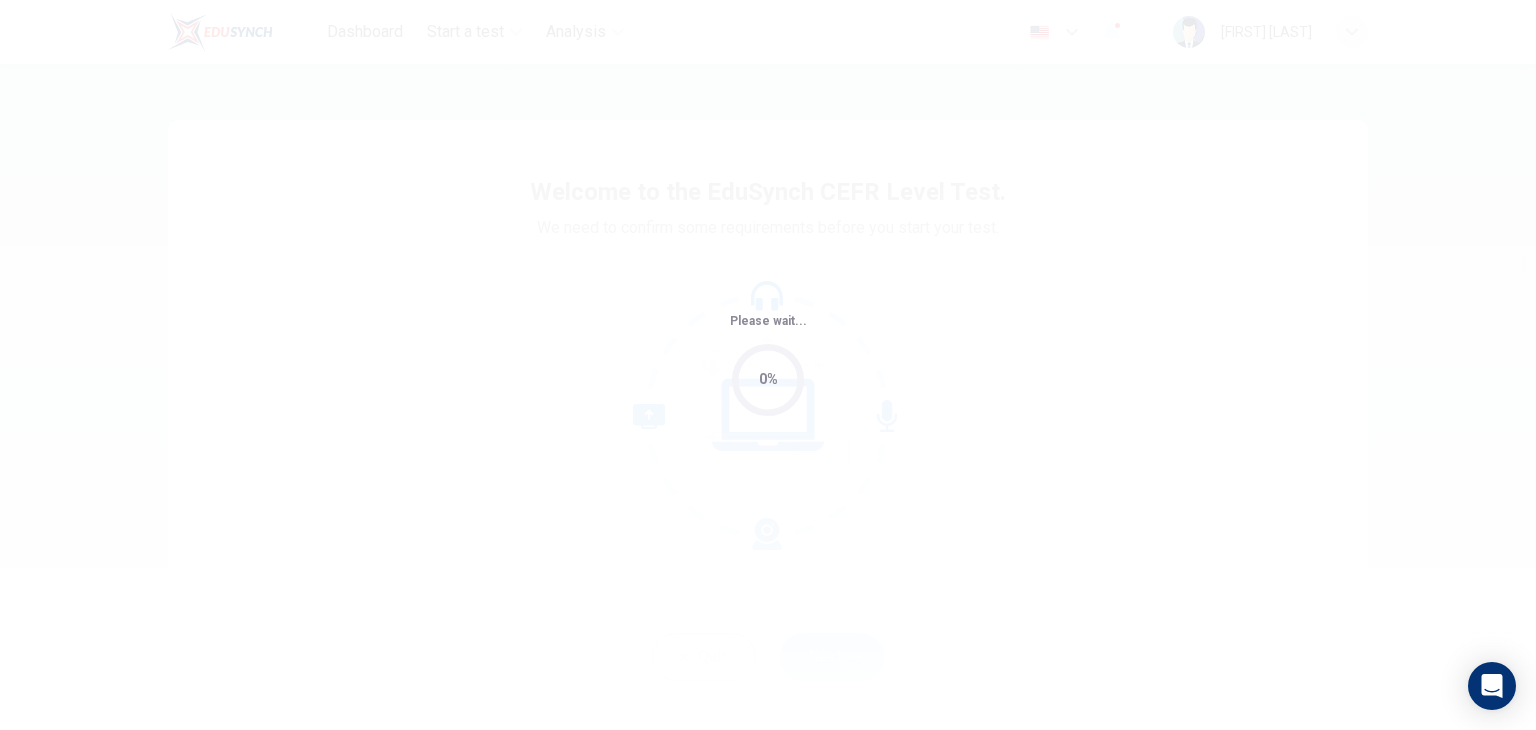 scroll, scrollTop: 0, scrollLeft: 0, axis: both 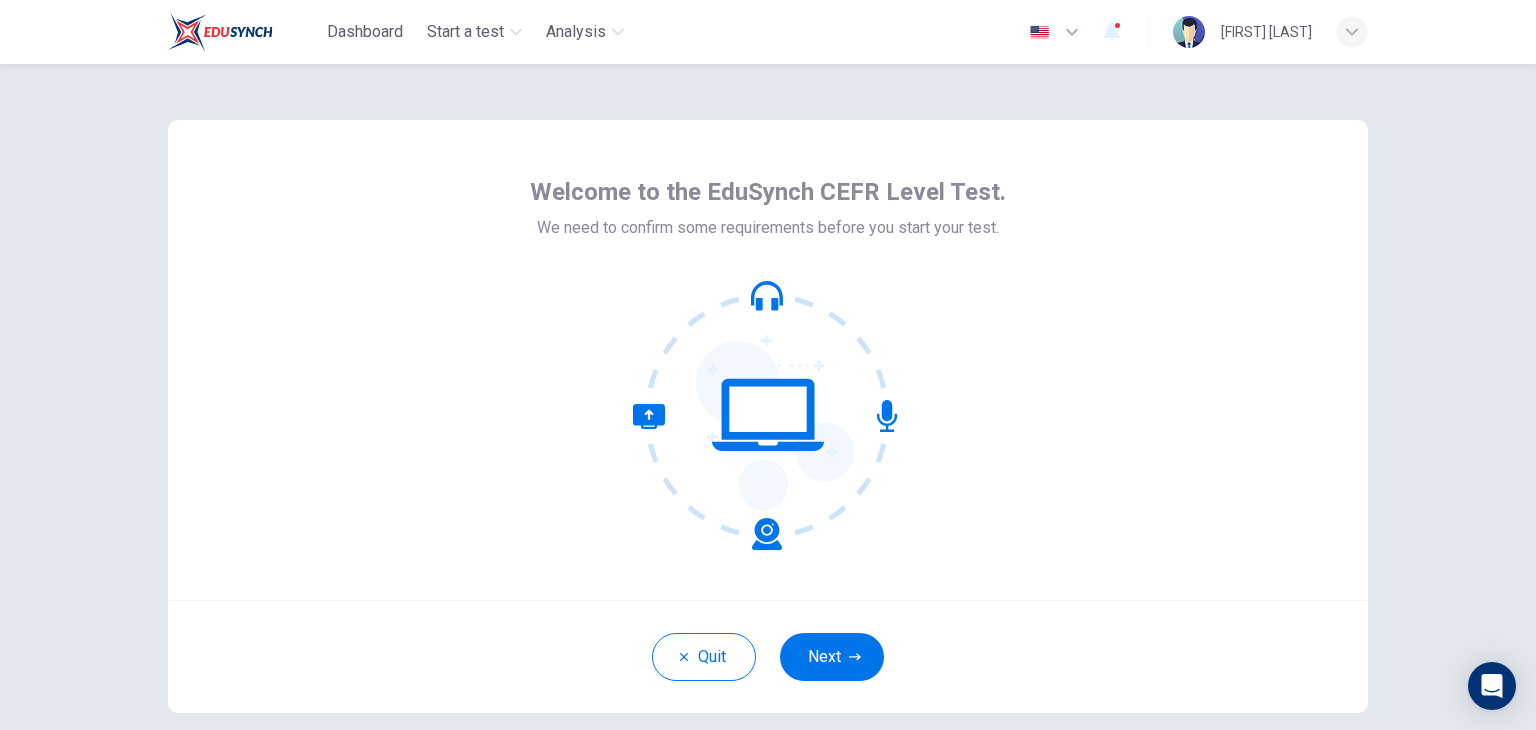 click on "Quit Next" at bounding box center [768, 656] 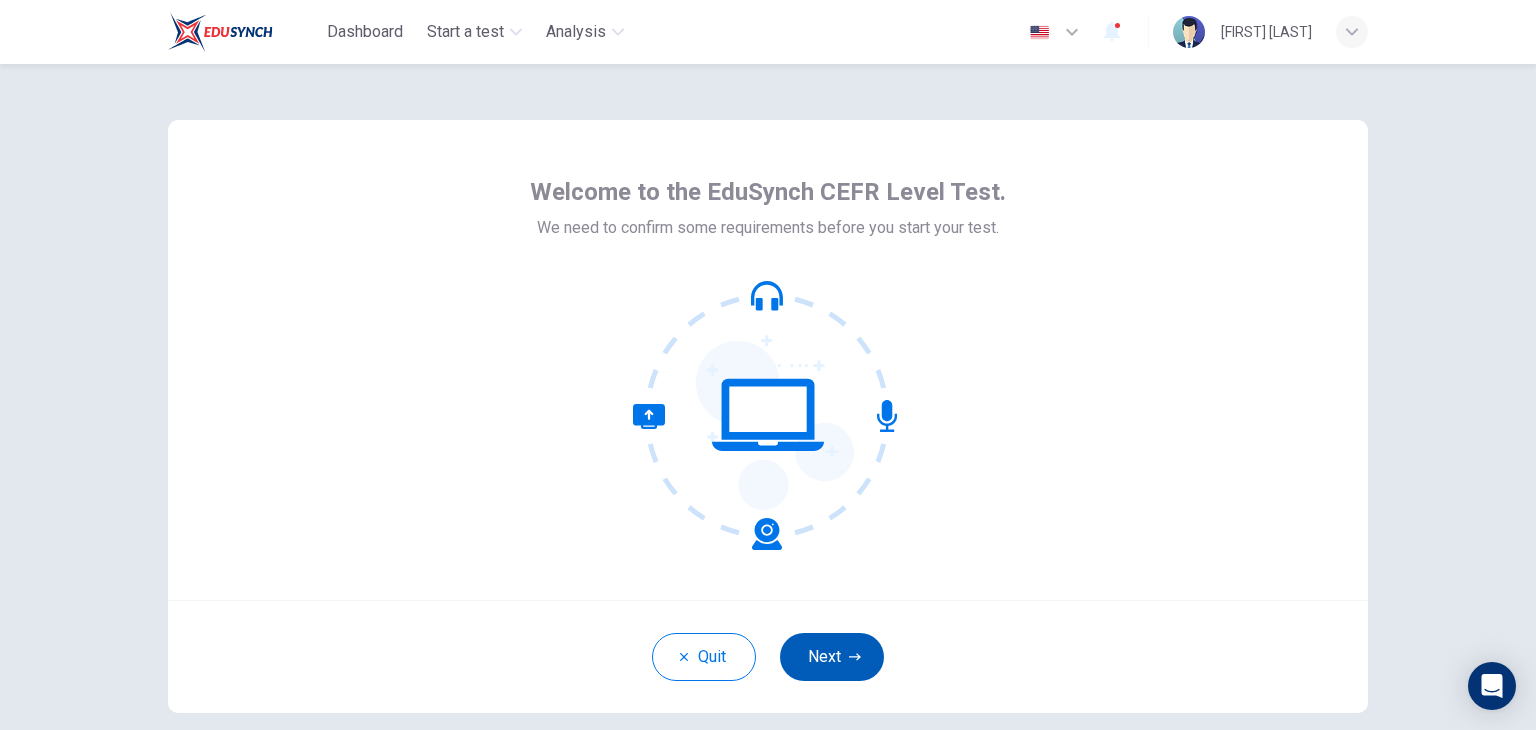 click on "Next" at bounding box center [832, 657] 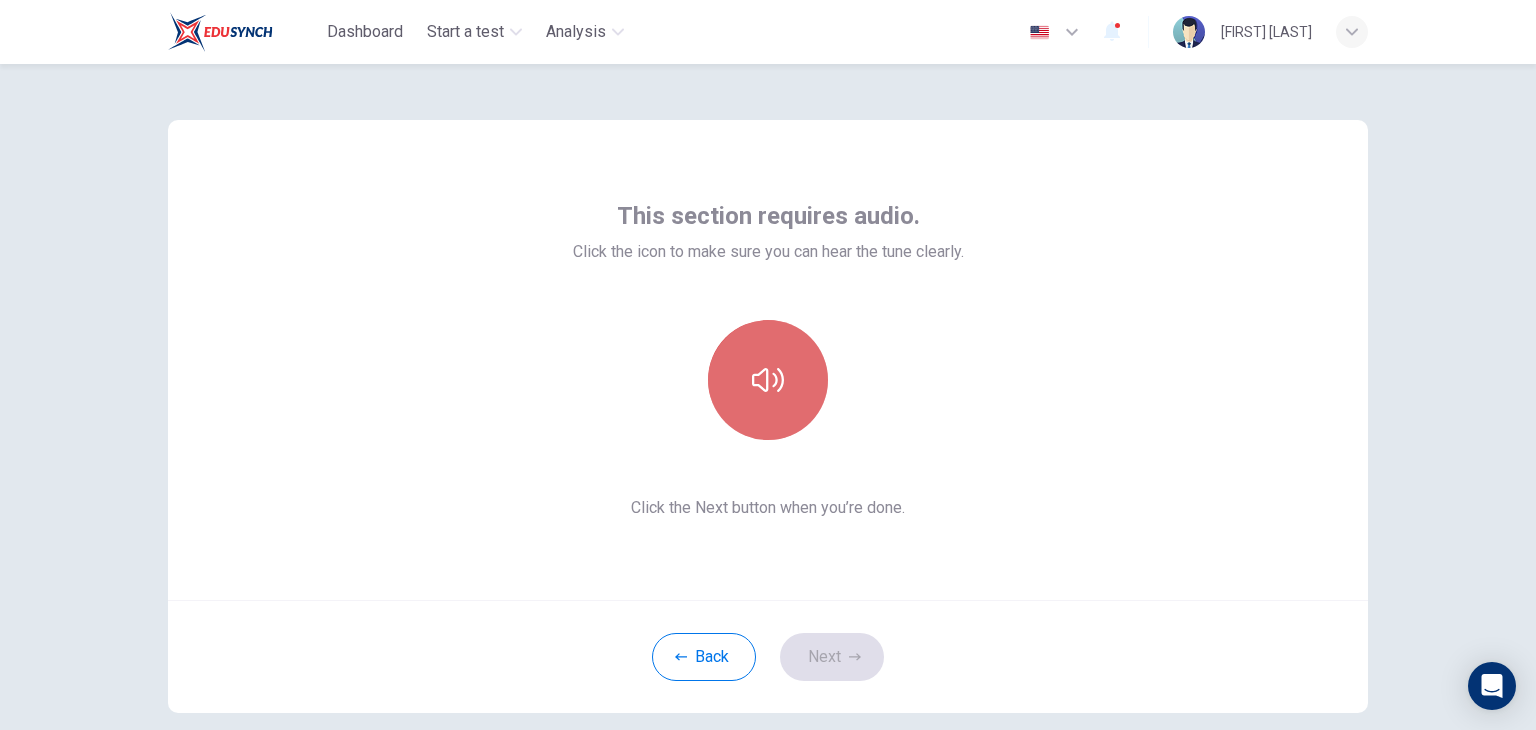 click at bounding box center [768, 380] 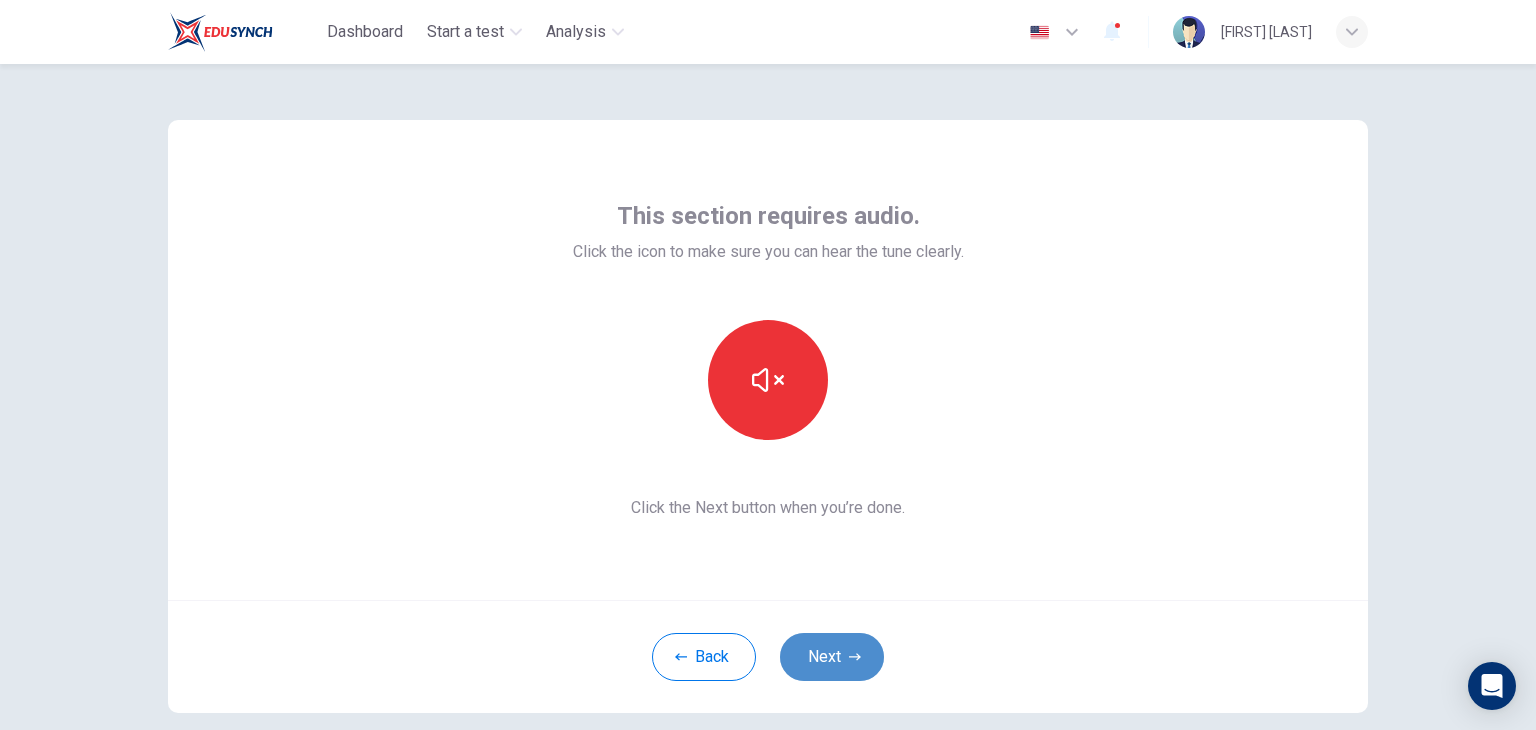 click on "Next" at bounding box center [832, 657] 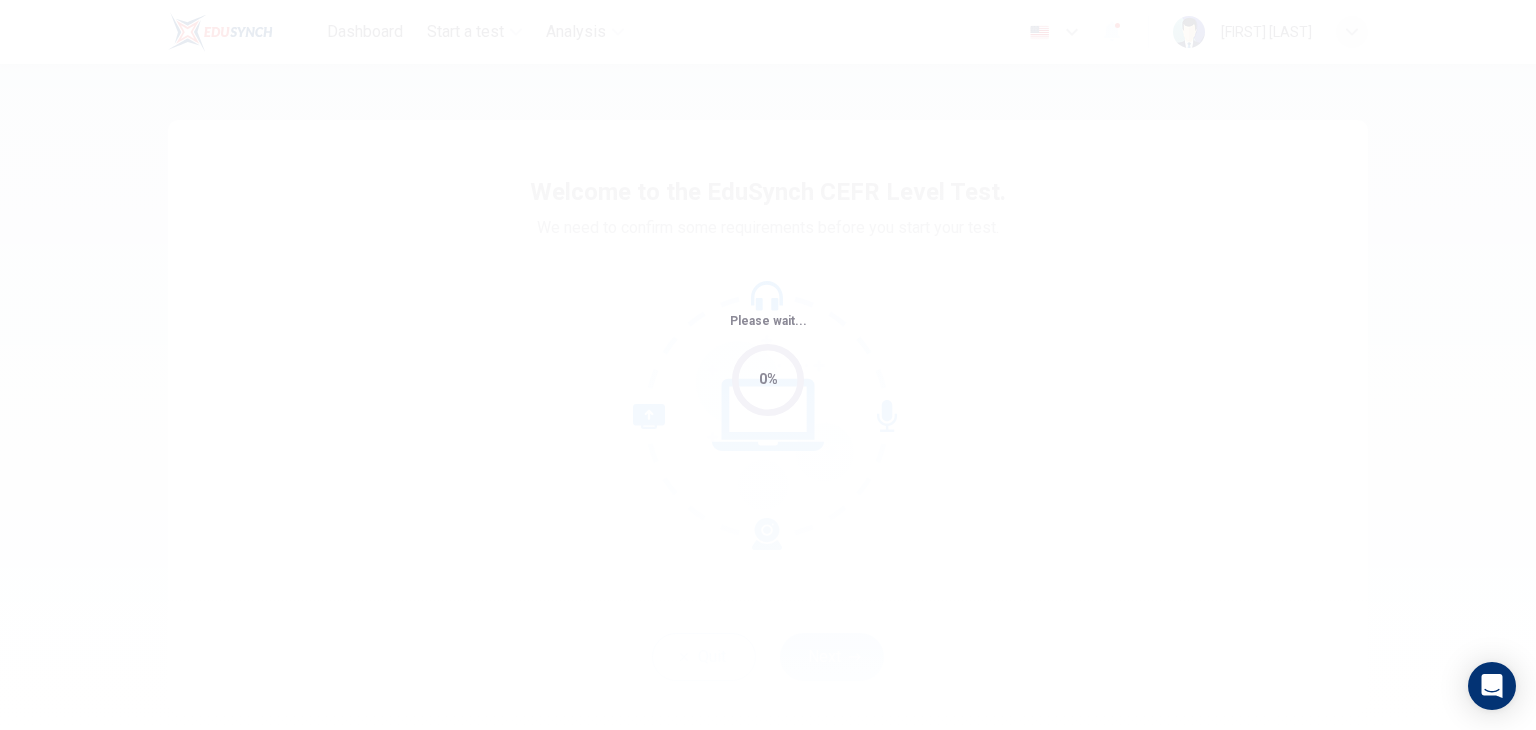 scroll, scrollTop: 0, scrollLeft: 0, axis: both 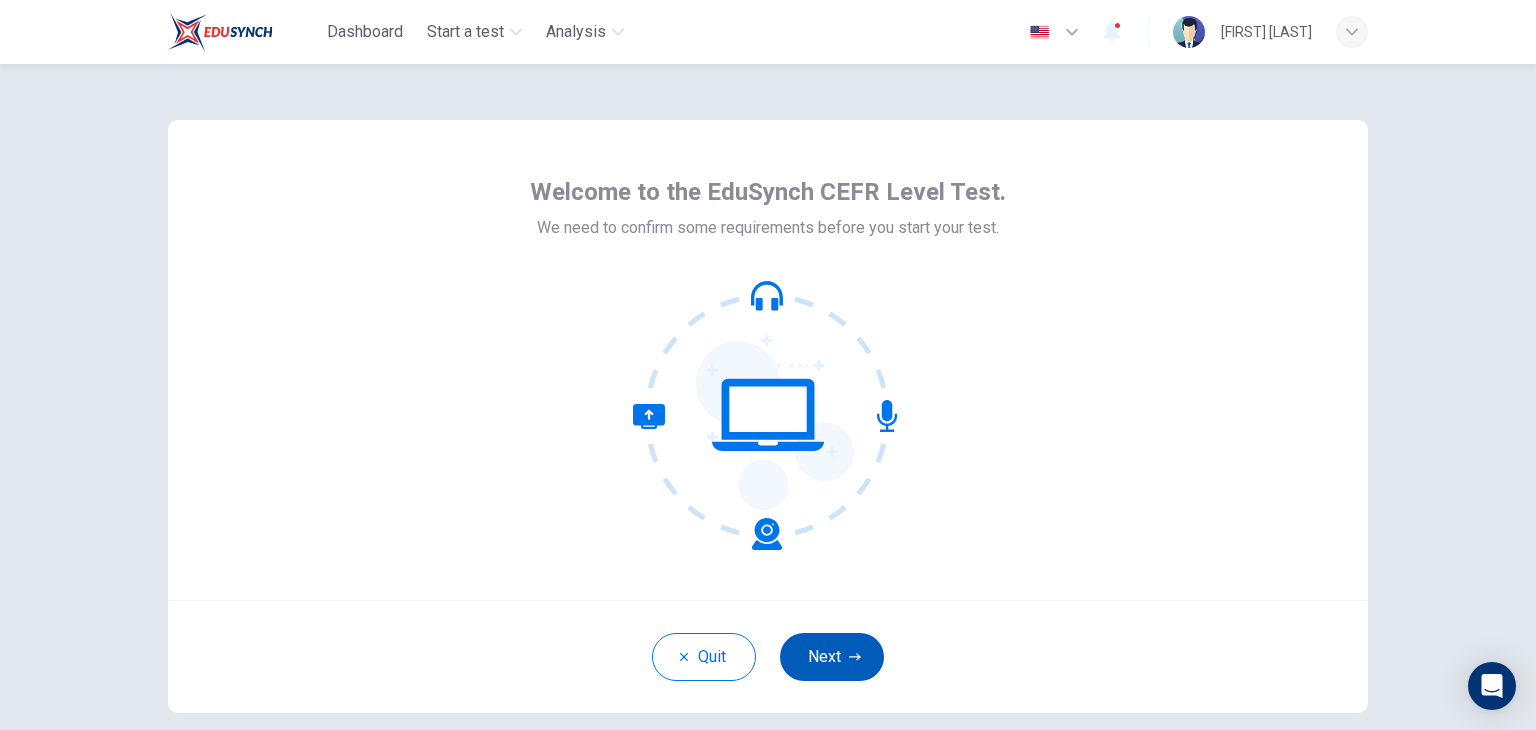 click on "Next" at bounding box center (832, 657) 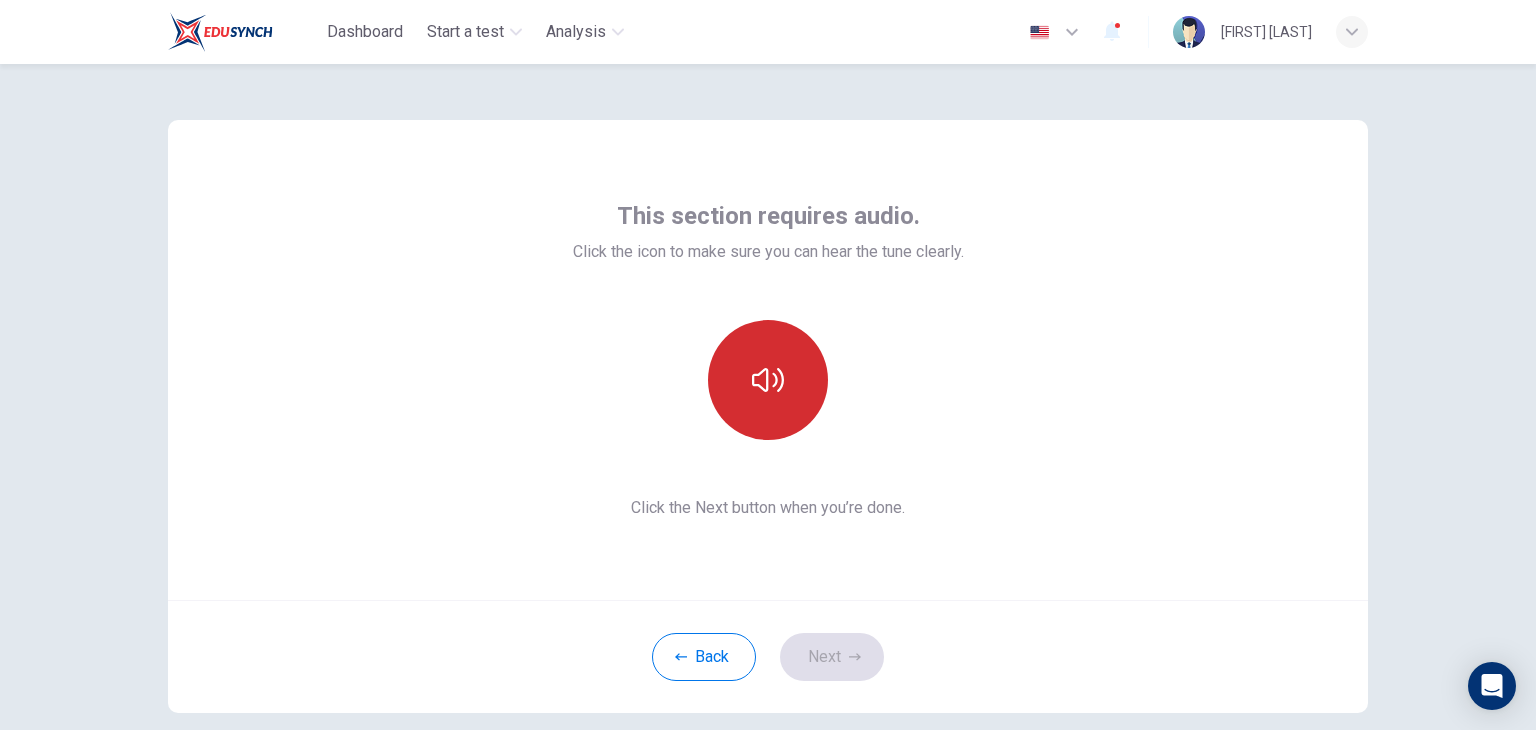 click at bounding box center (768, 380) 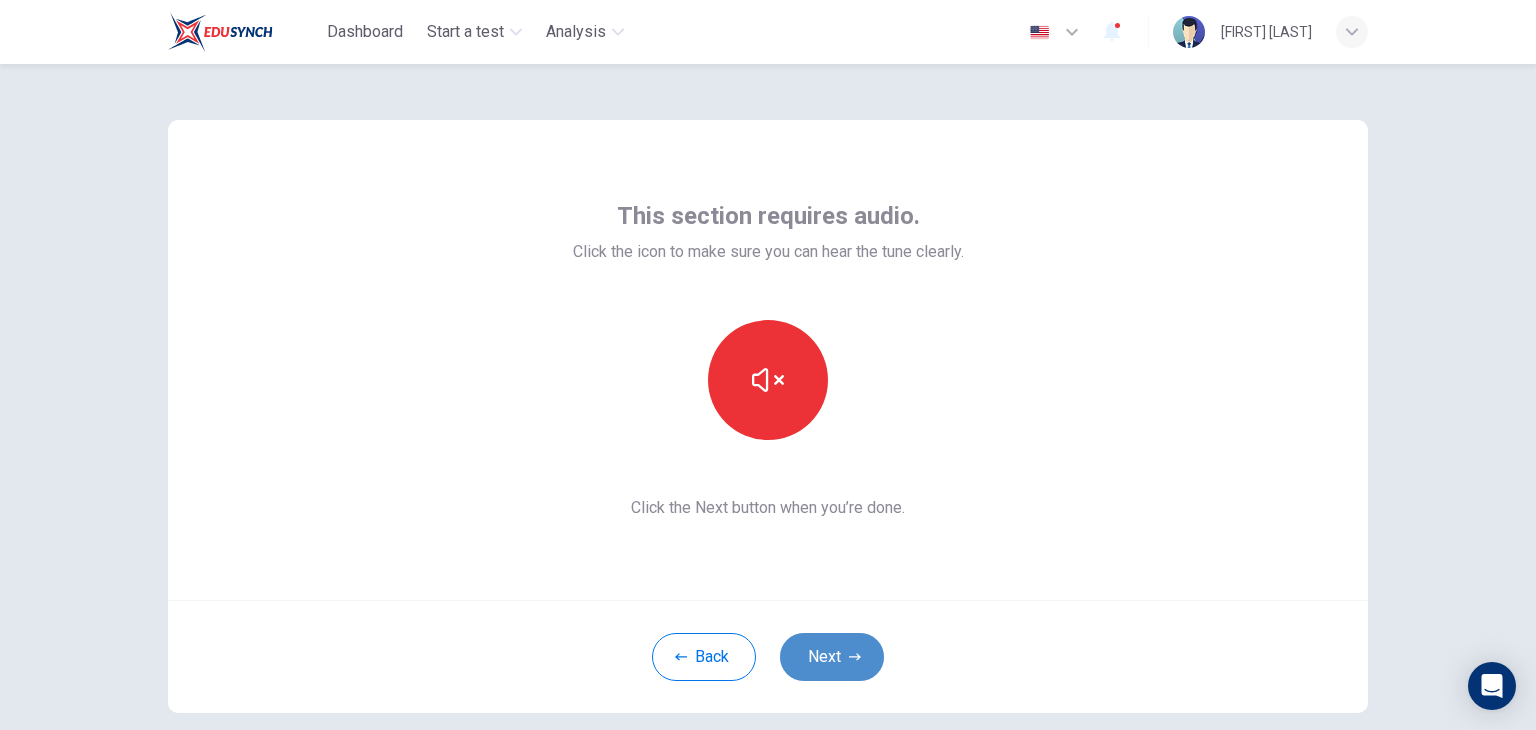 click on "Next" at bounding box center (832, 657) 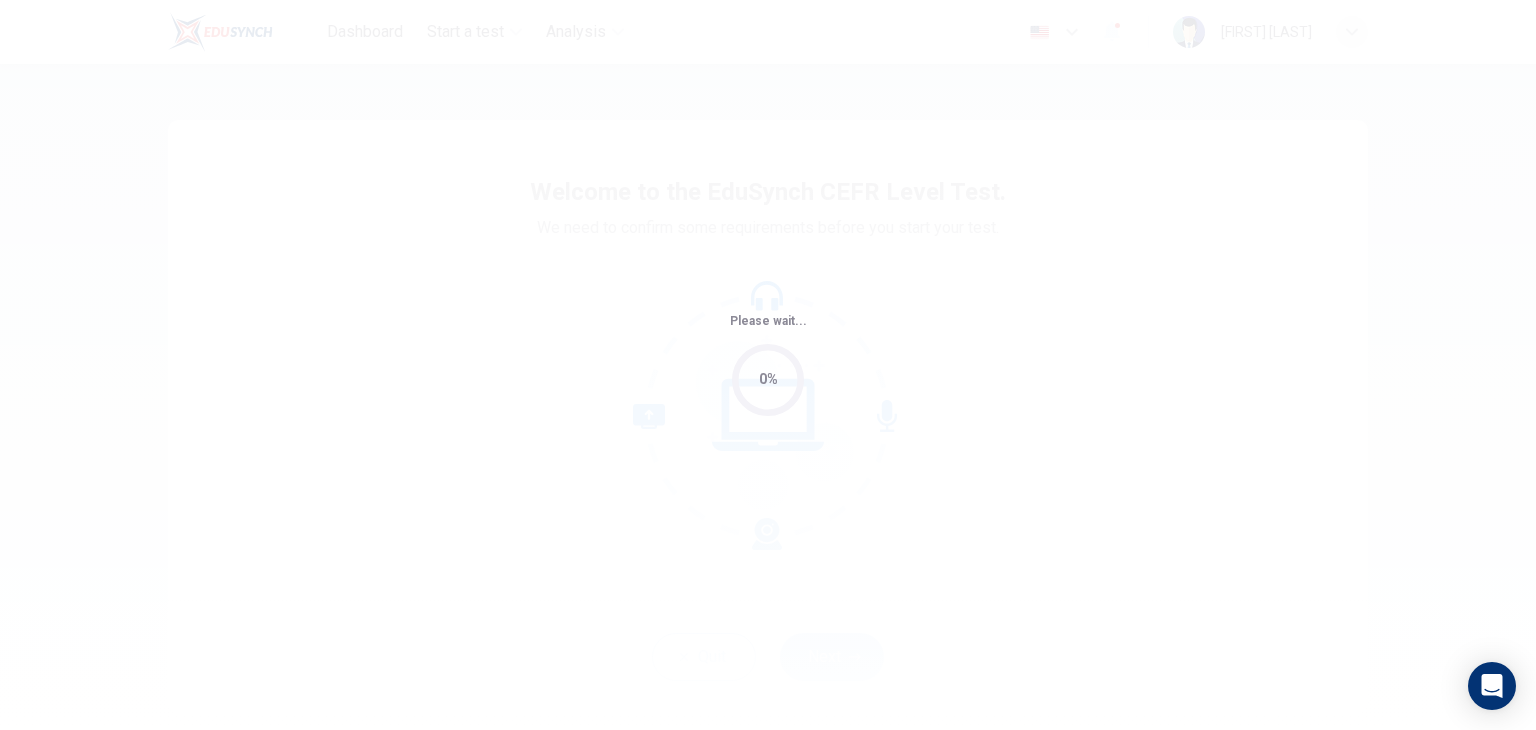 scroll, scrollTop: 0, scrollLeft: 0, axis: both 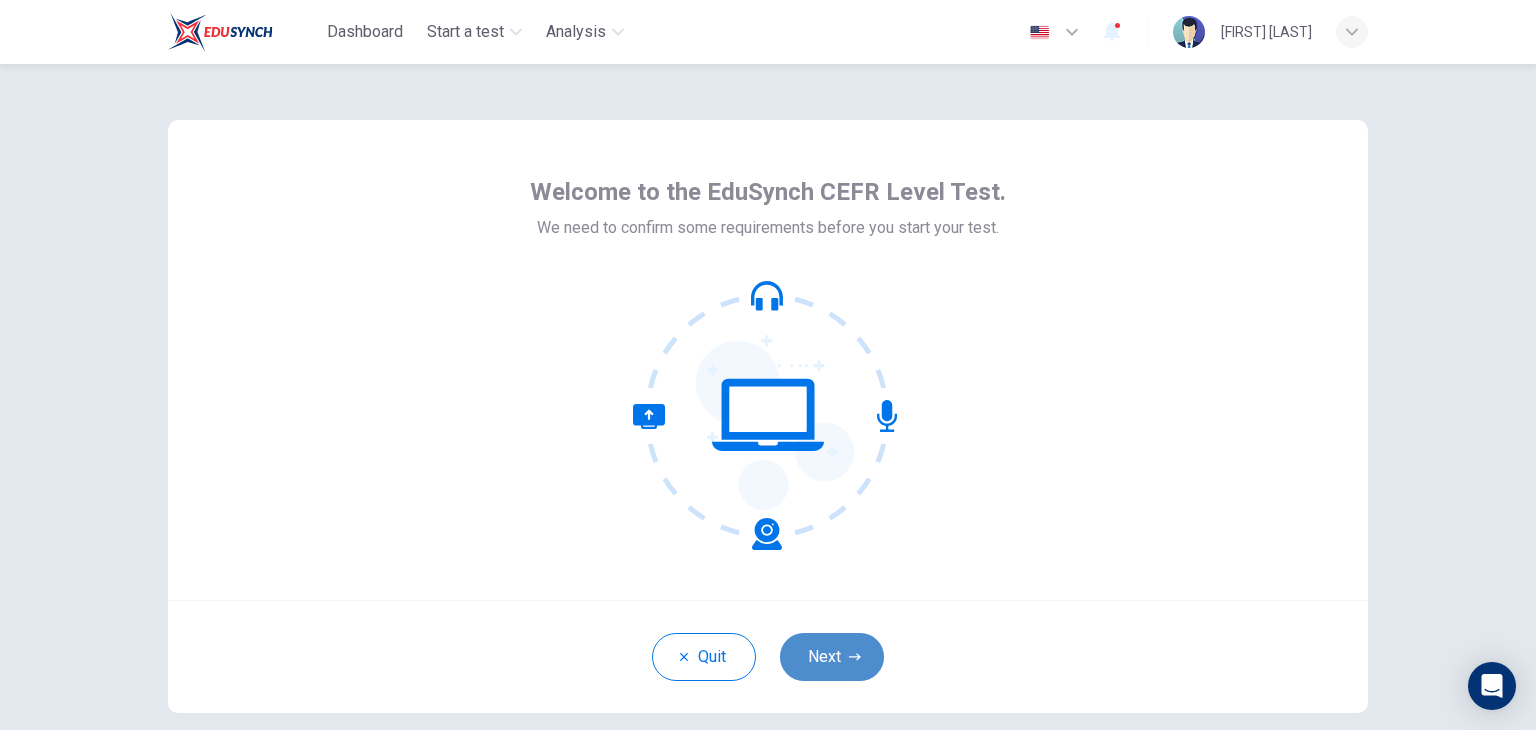 click on "Next" at bounding box center (832, 657) 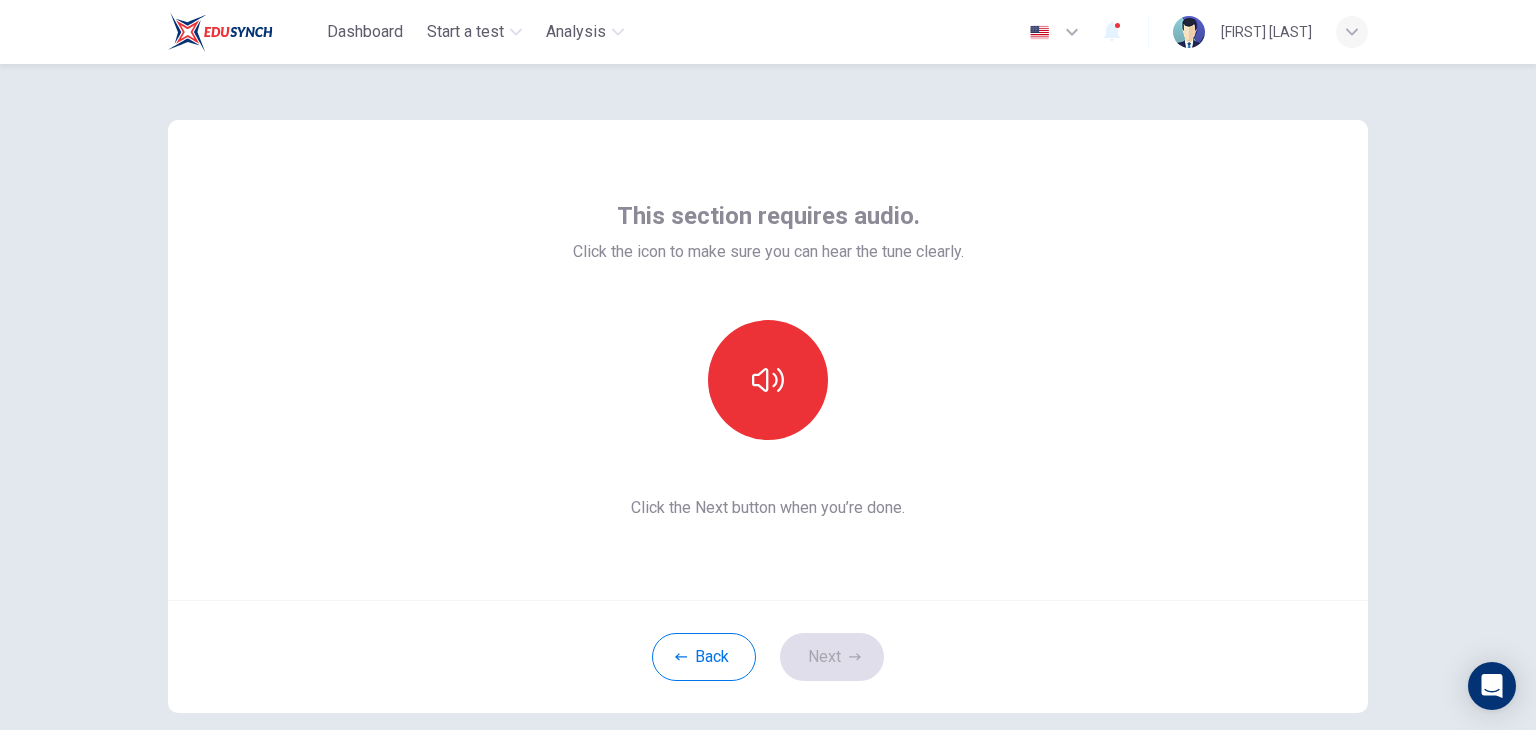 click on "This section requires audio. Click the icon to make sure you can hear the tune clearly. Click the Next button when you’re done." at bounding box center [768, 360] 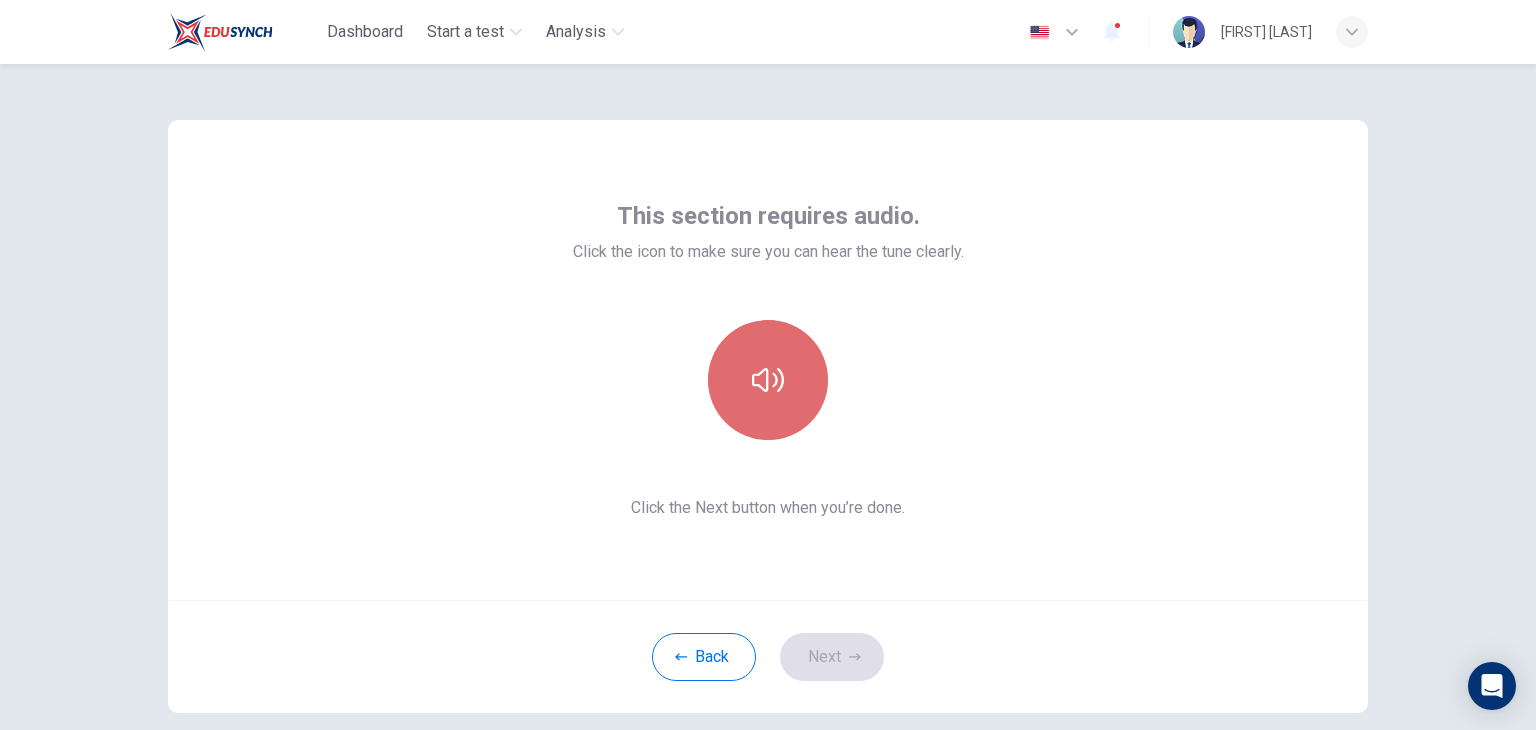 click at bounding box center [768, 380] 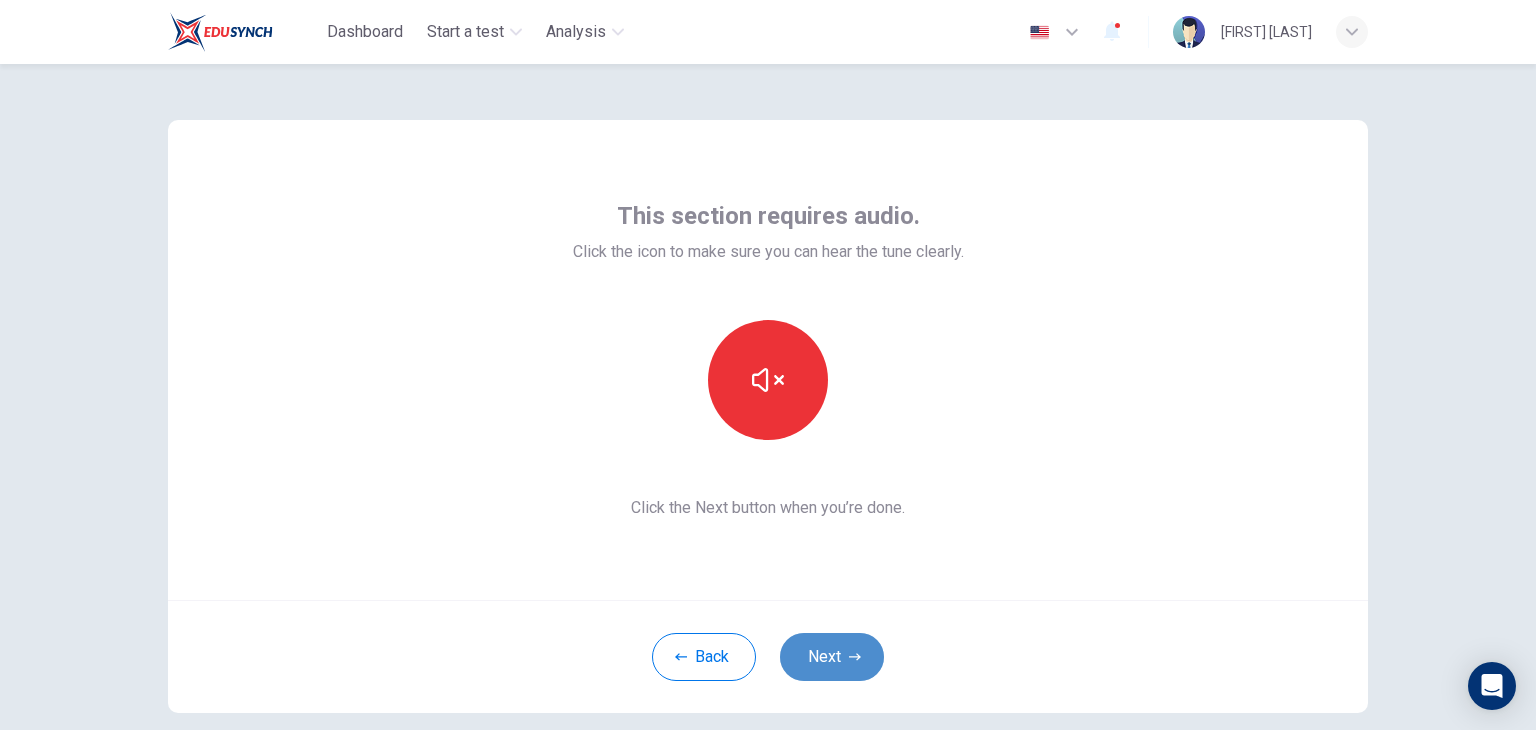 click on "Next" at bounding box center [832, 657] 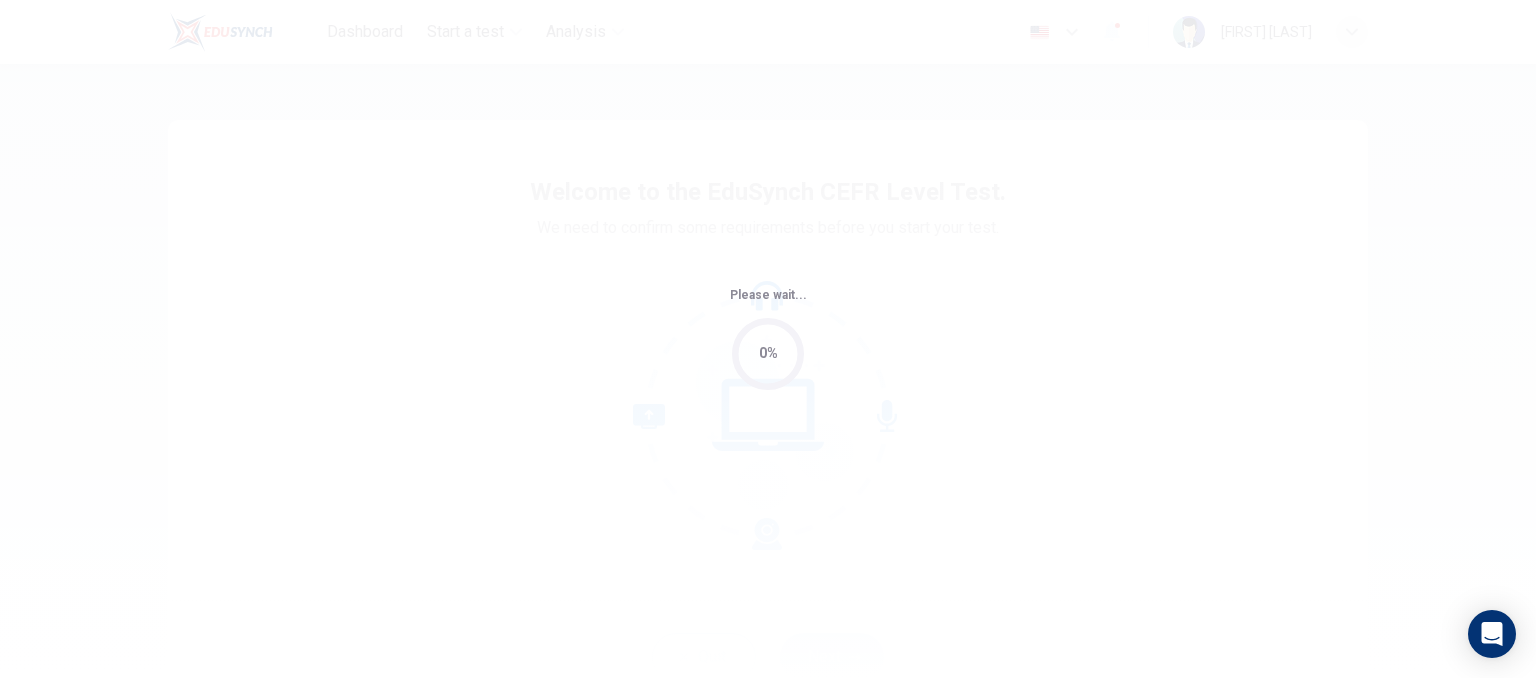 scroll, scrollTop: 0, scrollLeft: 0, axis: both 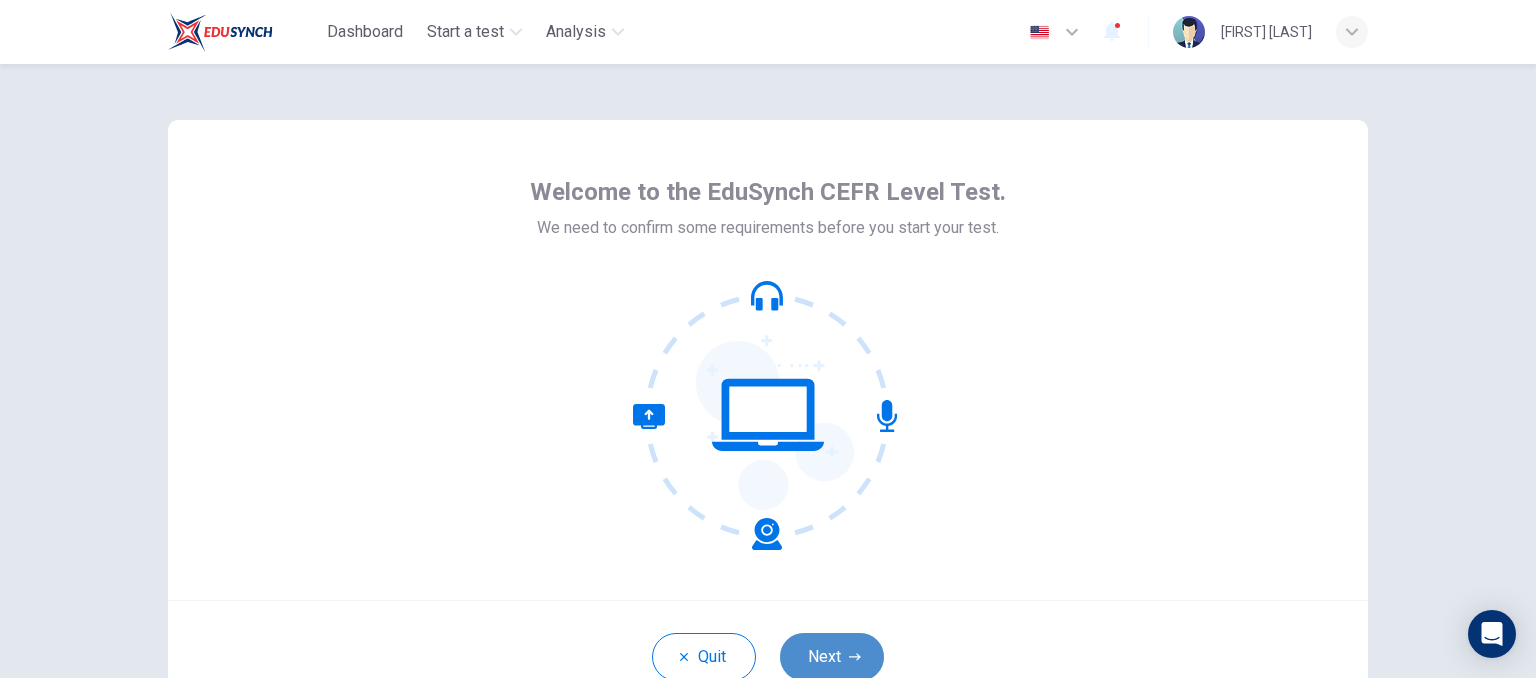 click on "Next" at bounding box center [832, 657] 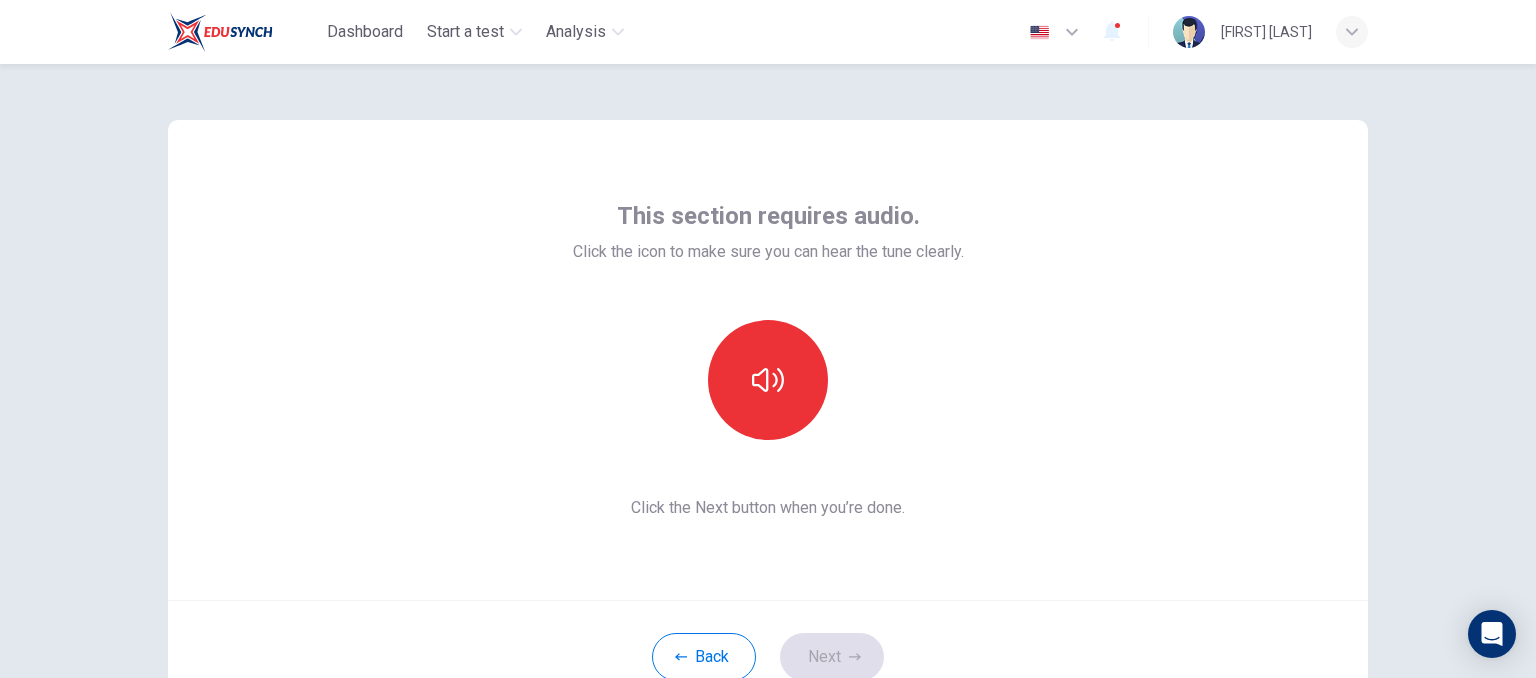 scroll, scrollTop: 155, scrollLeft: 0, axis: vertical 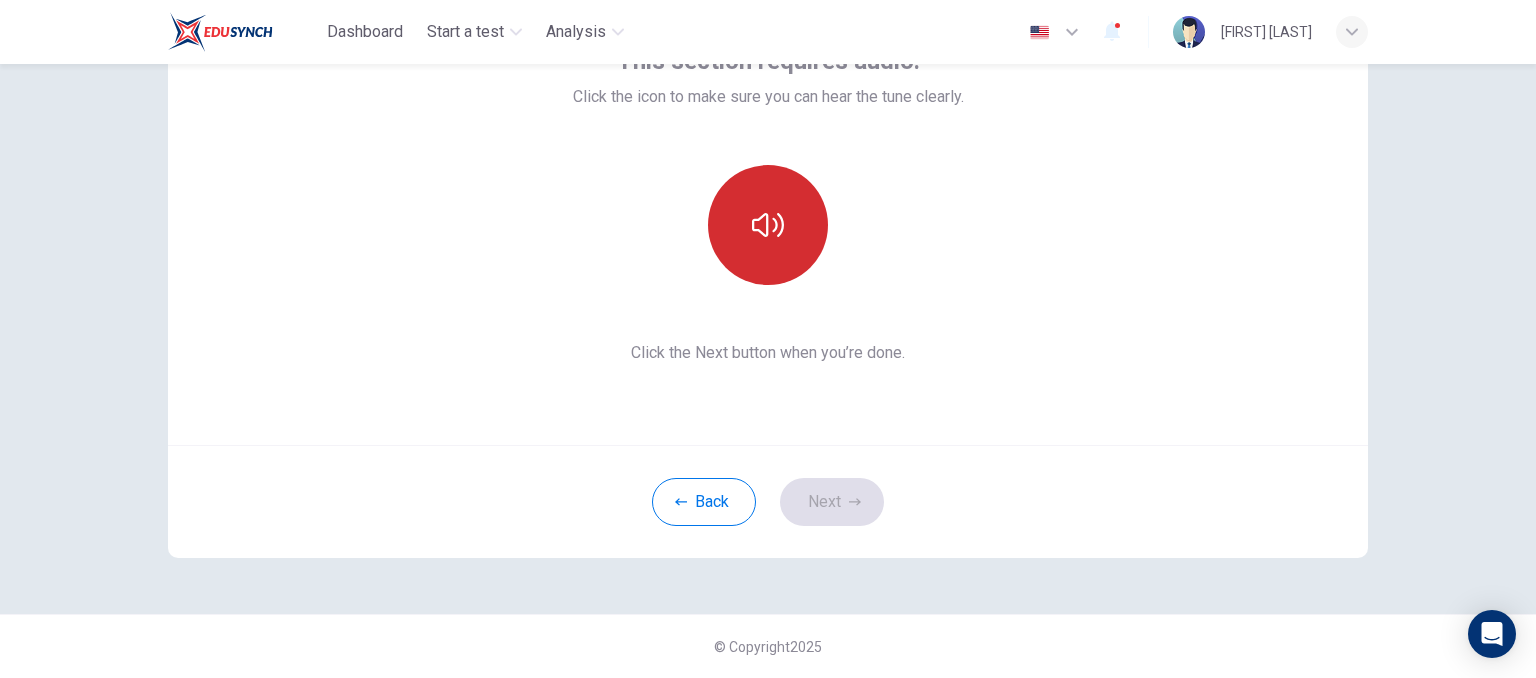 click at bounding box center (768, 225) 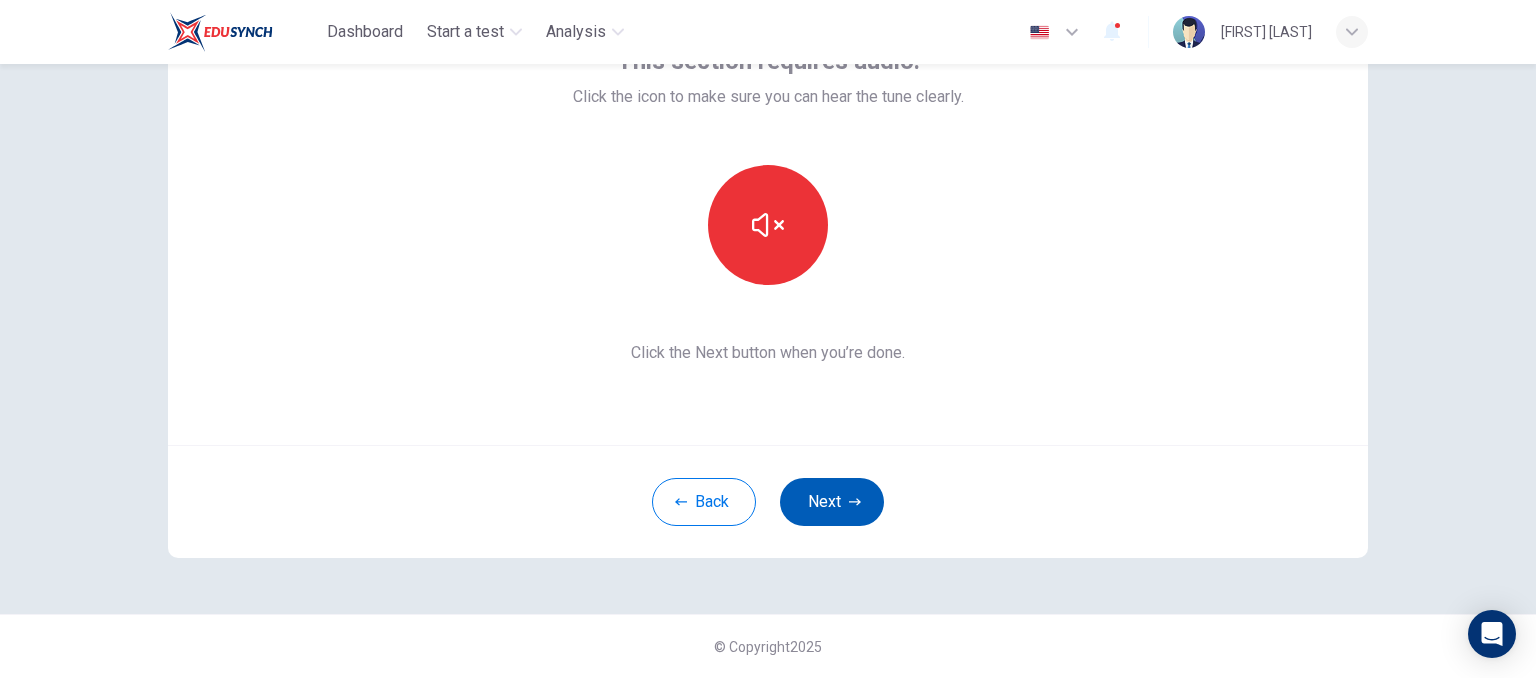 click on "Next" at bounding box center (832, 502) 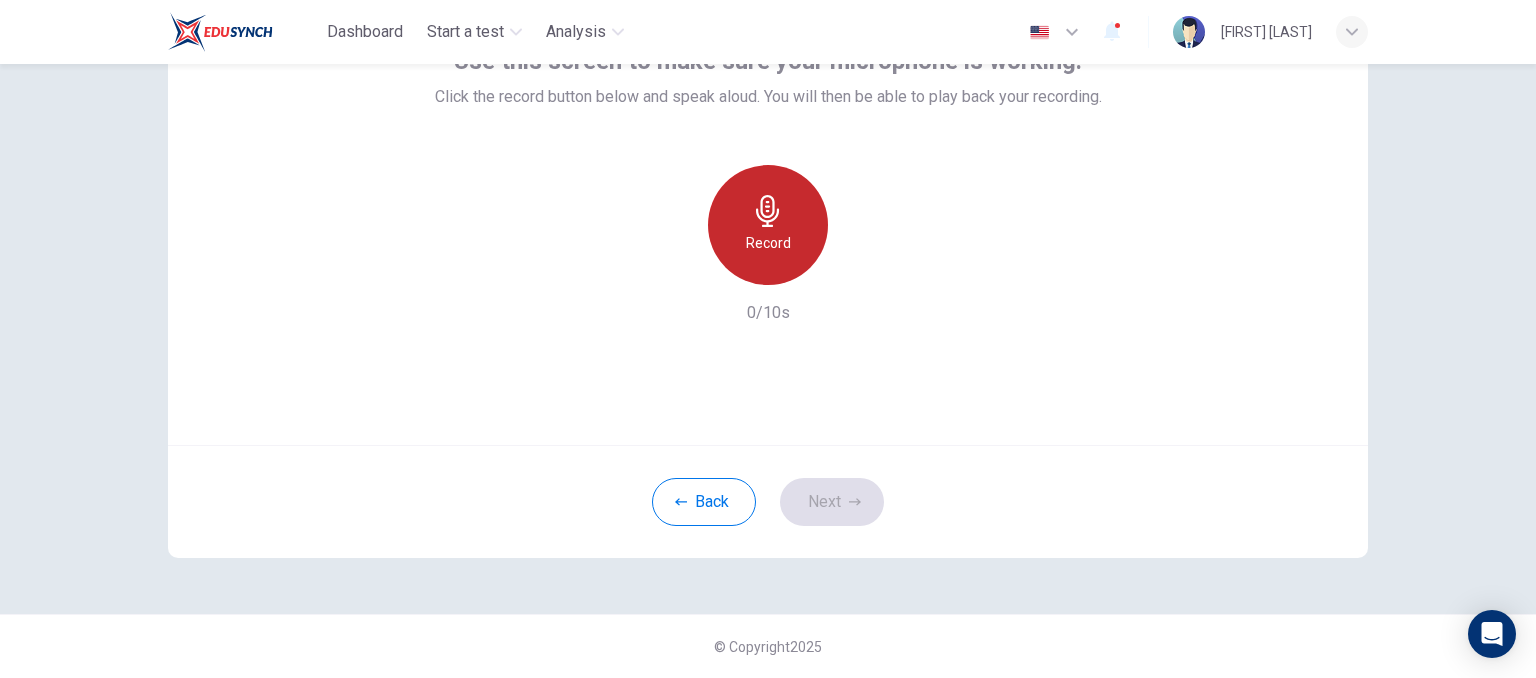 click on "Record" at bounding box center (768, 225) 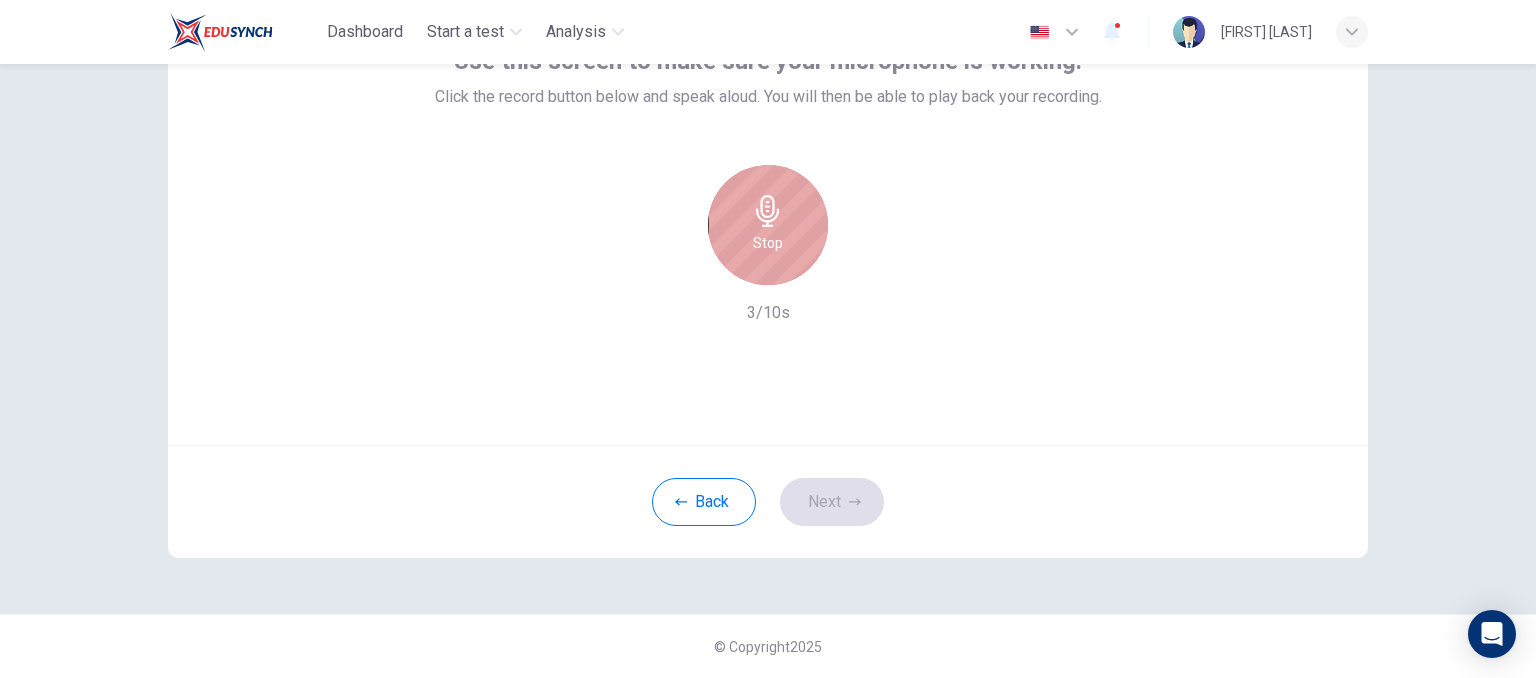 click on "Stop" at bounding box center (768, 225) 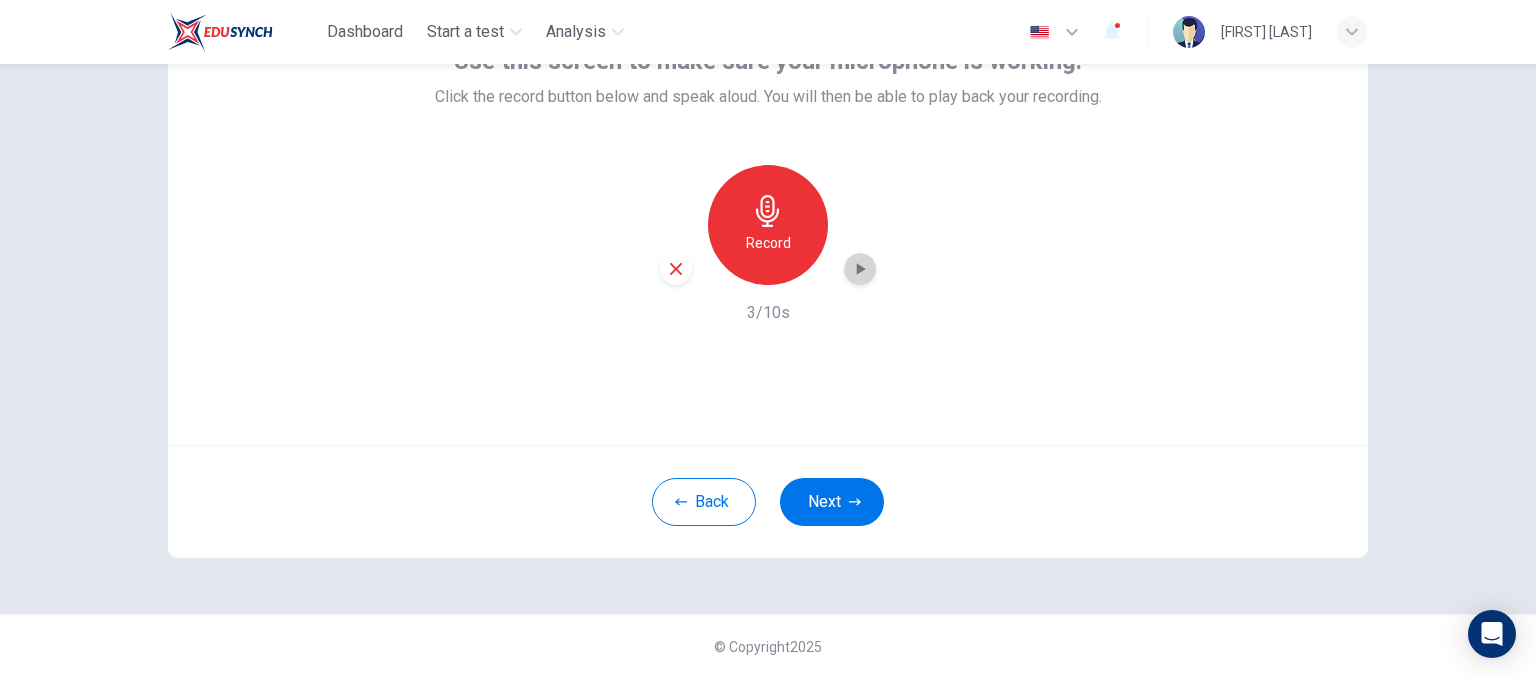 click at bounding box center (860, 269) 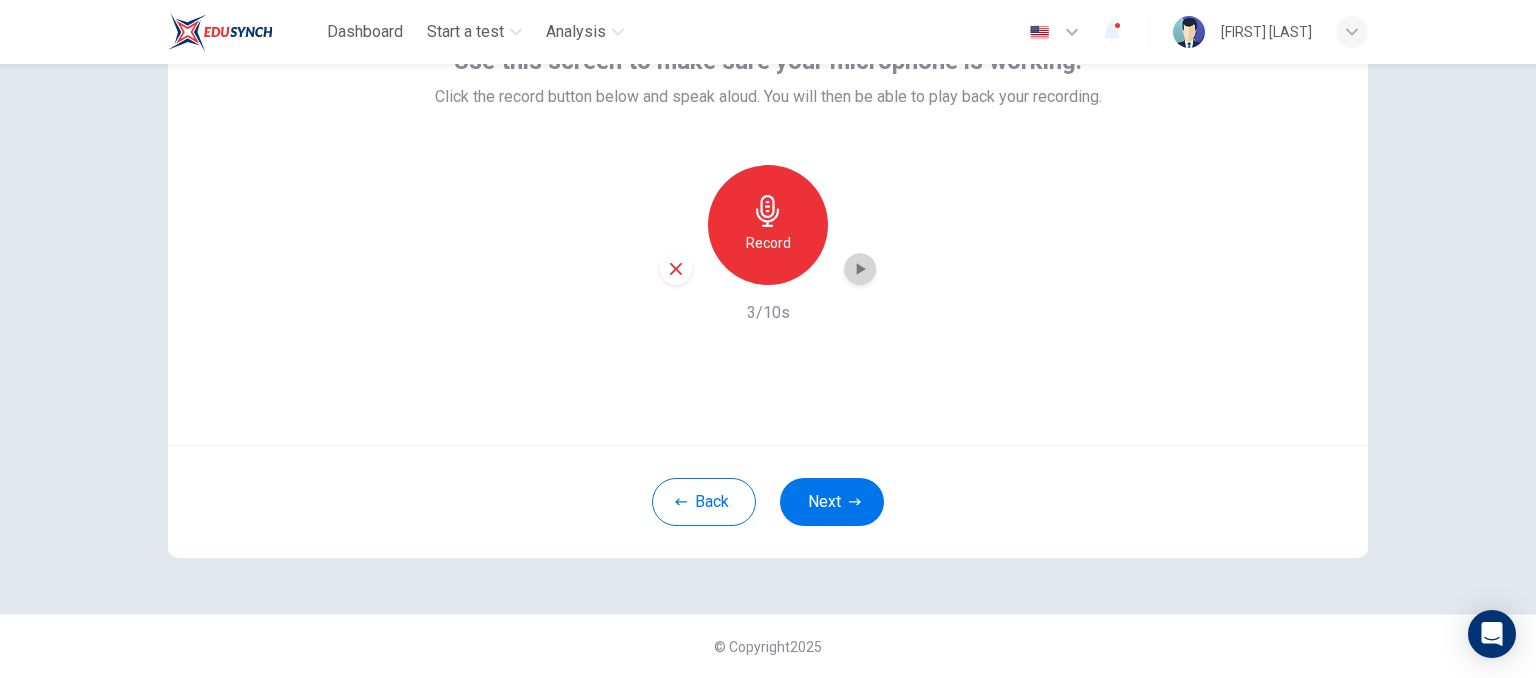 click at bounding box center (861, 269) 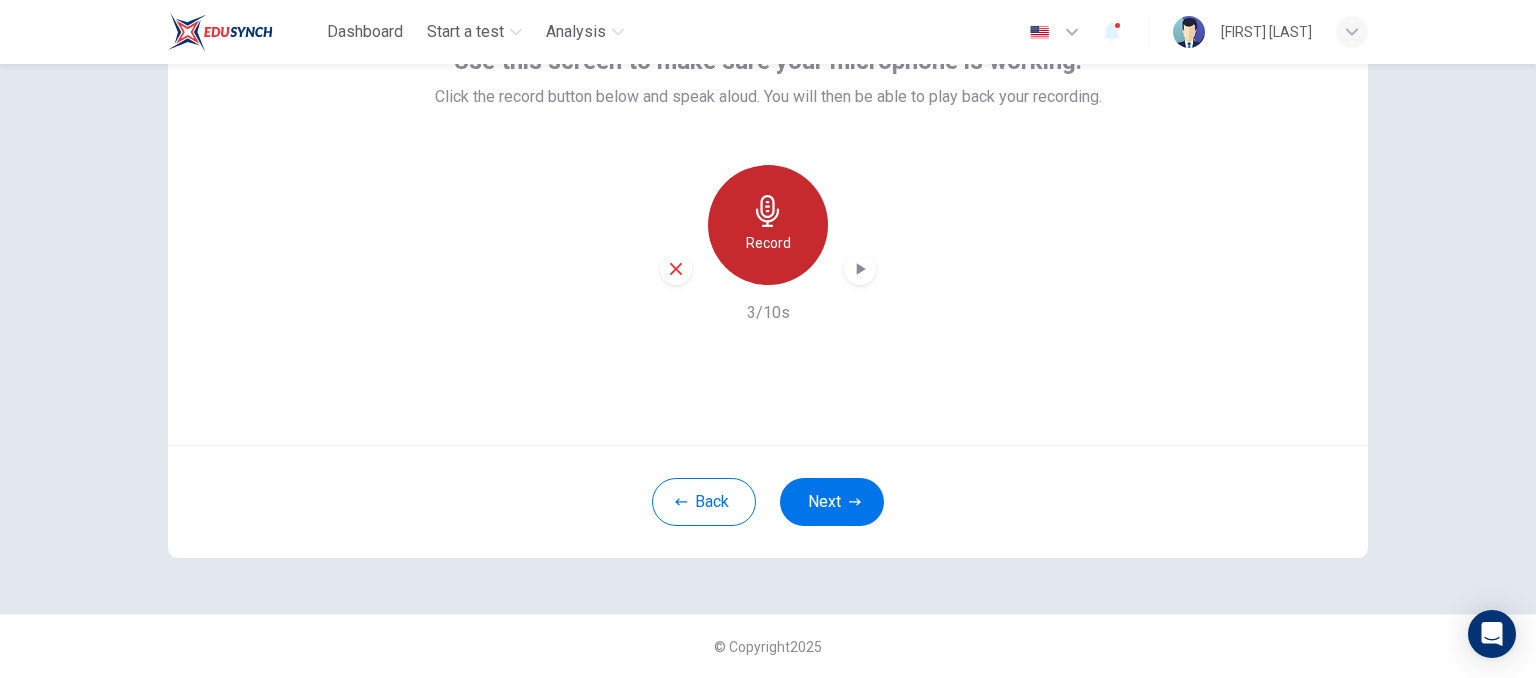 click on "Record" at bounding box center (768, 225) 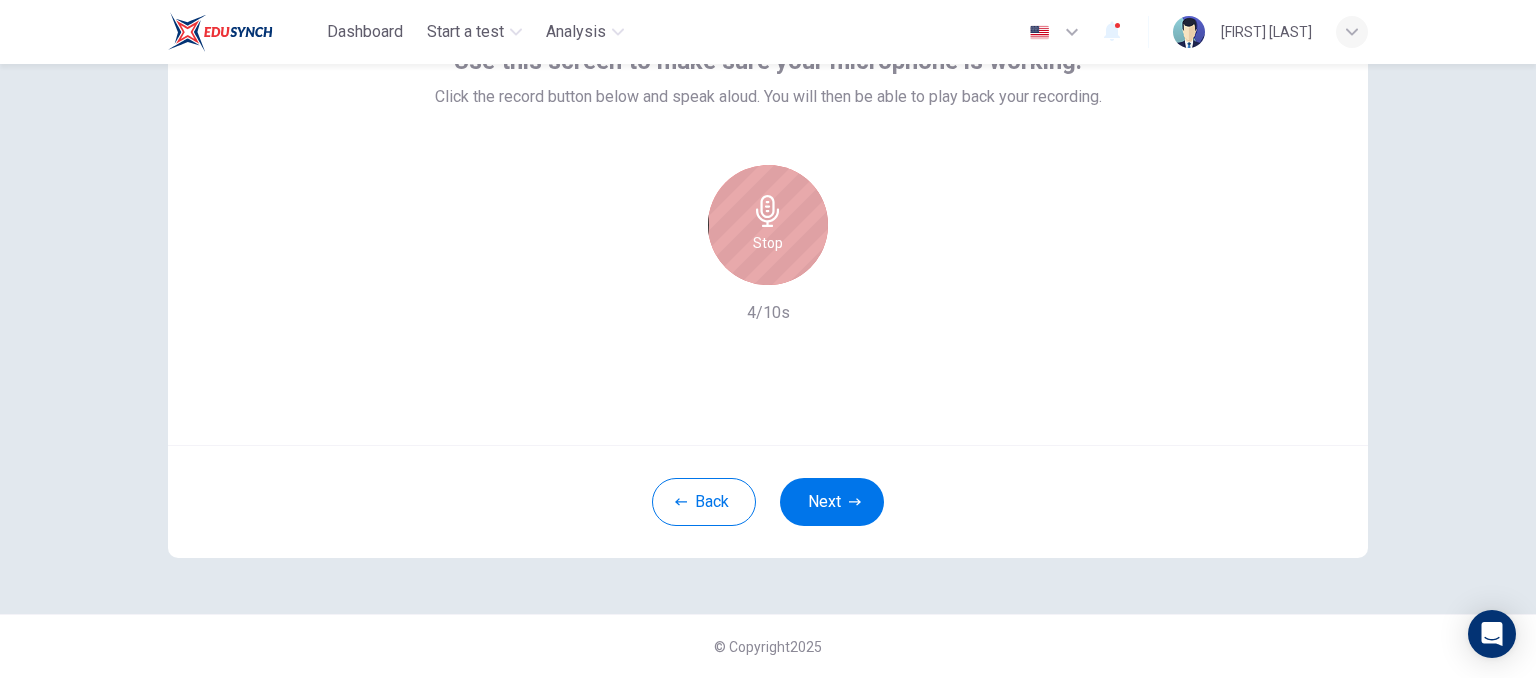 click at bounding box center (768, 211) 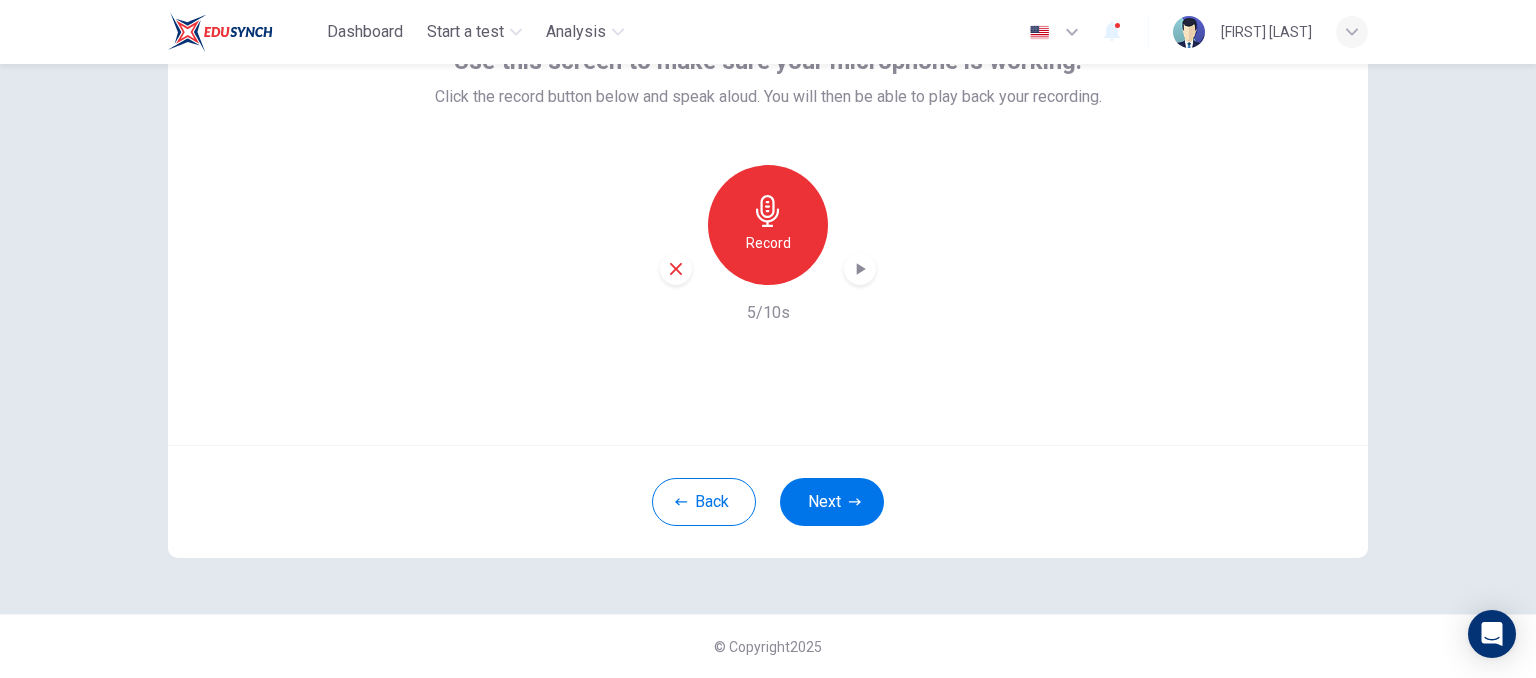 click at bounding box center [861, 269] 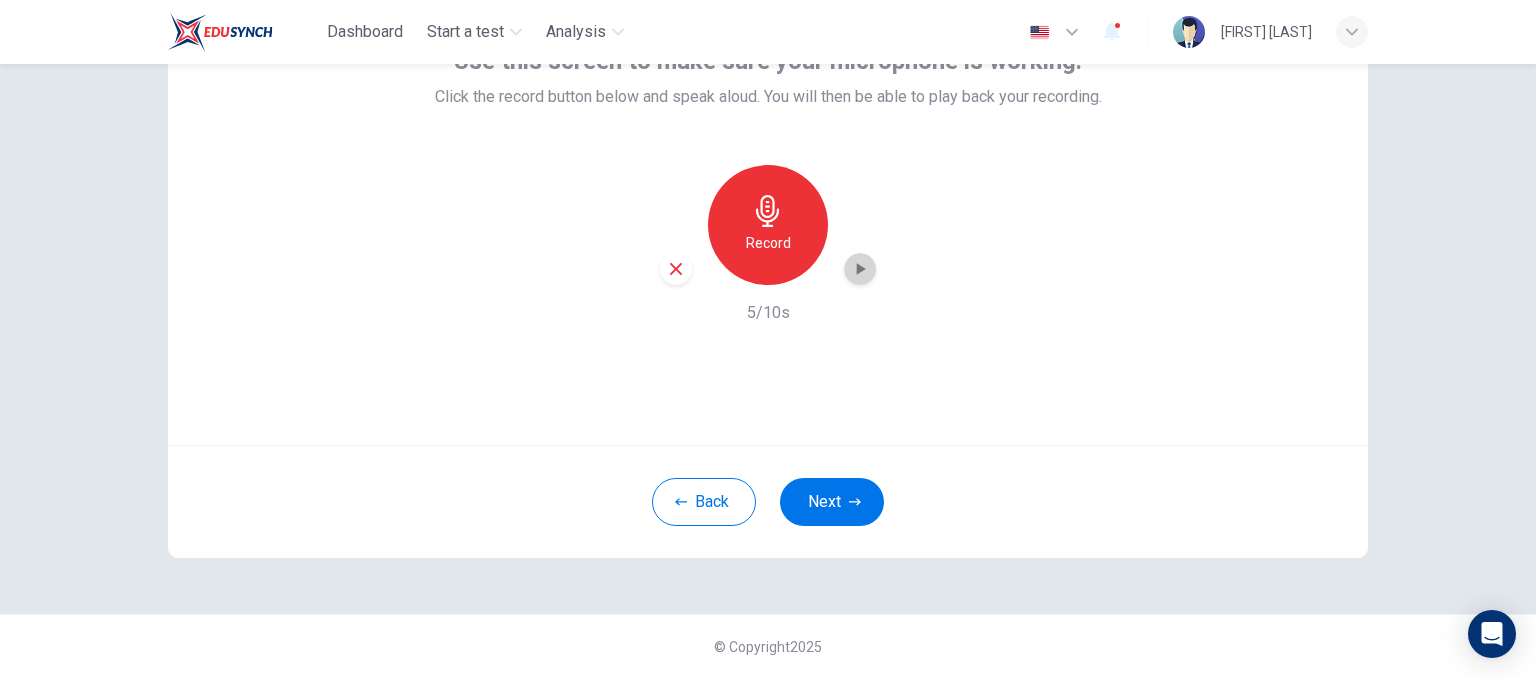 click at bounding box center [861, 269] 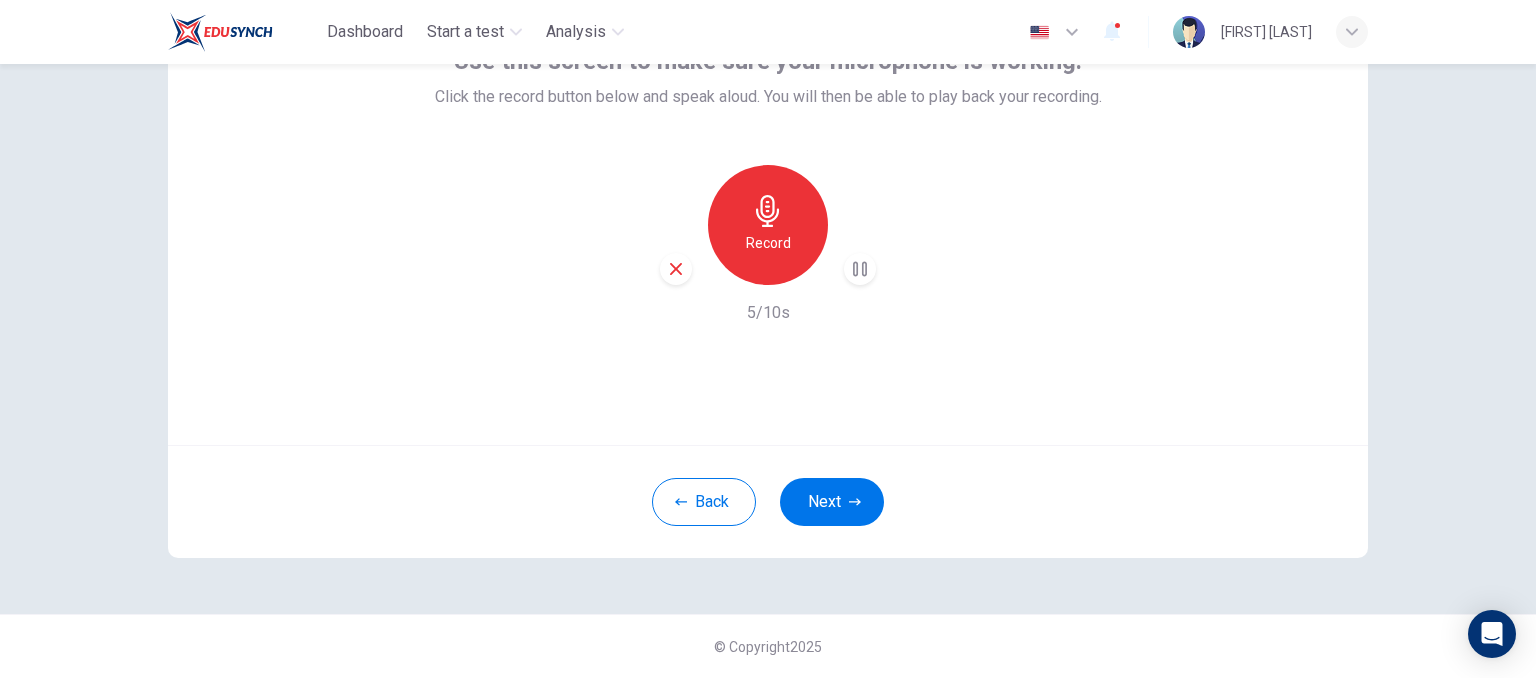 type 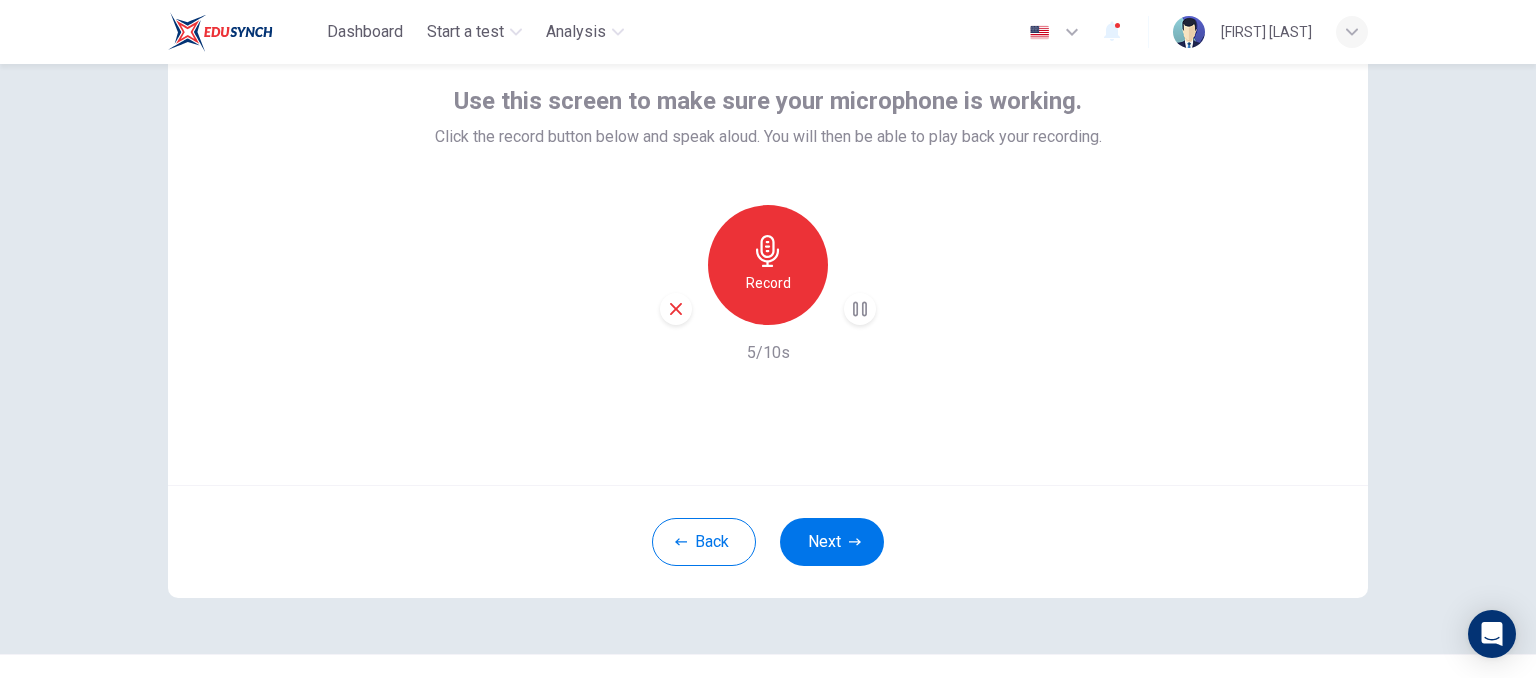 scroll, scrollTop: 75, scrollLeft: 0, axis: vertical 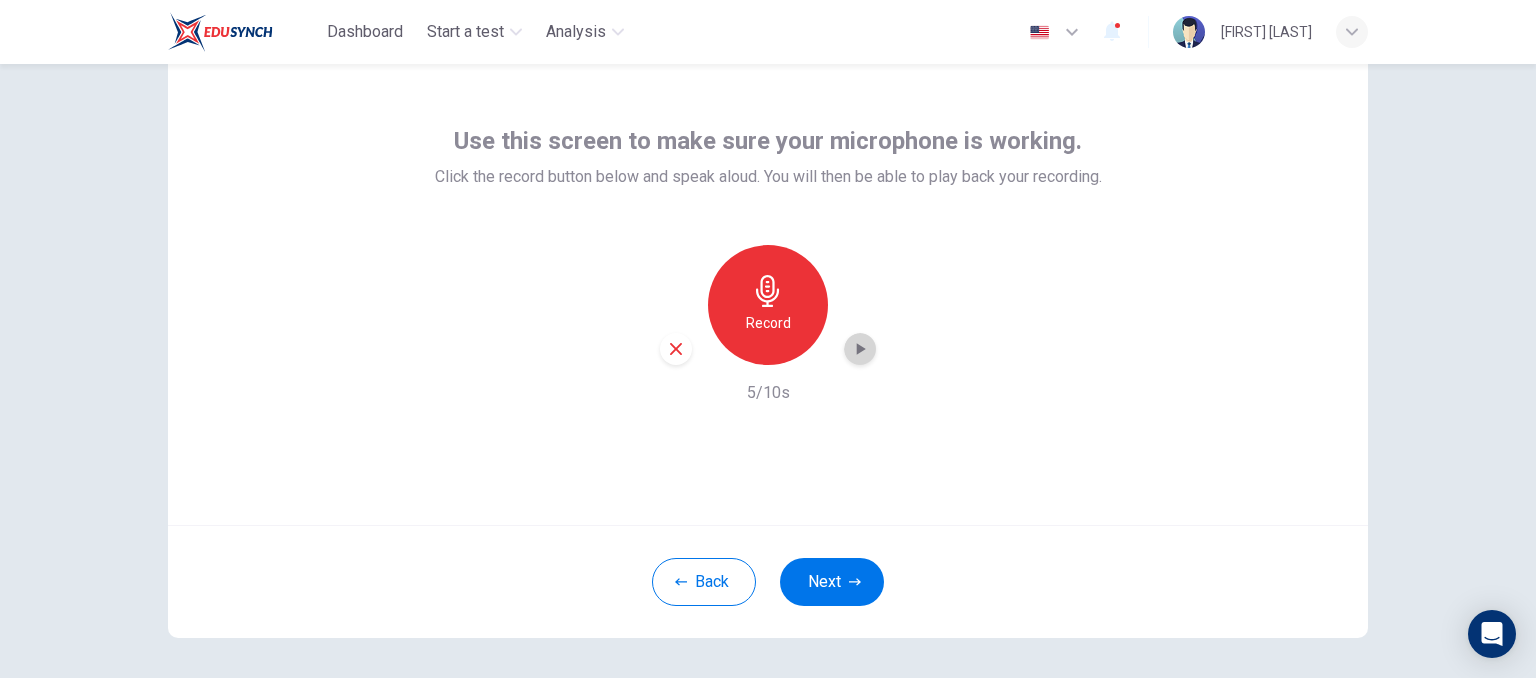 click at bounding box center [860, 349] 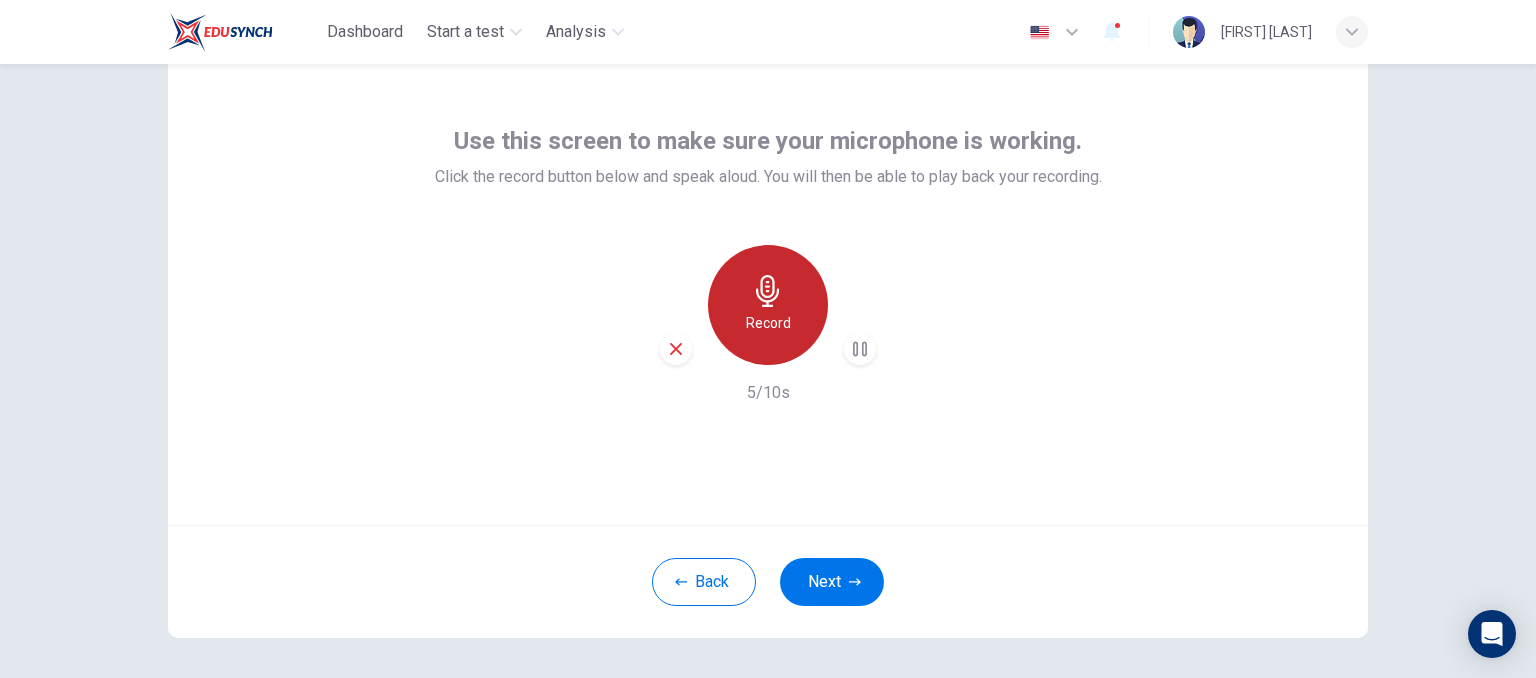 click on "Record" at bounding box center (768, 323) 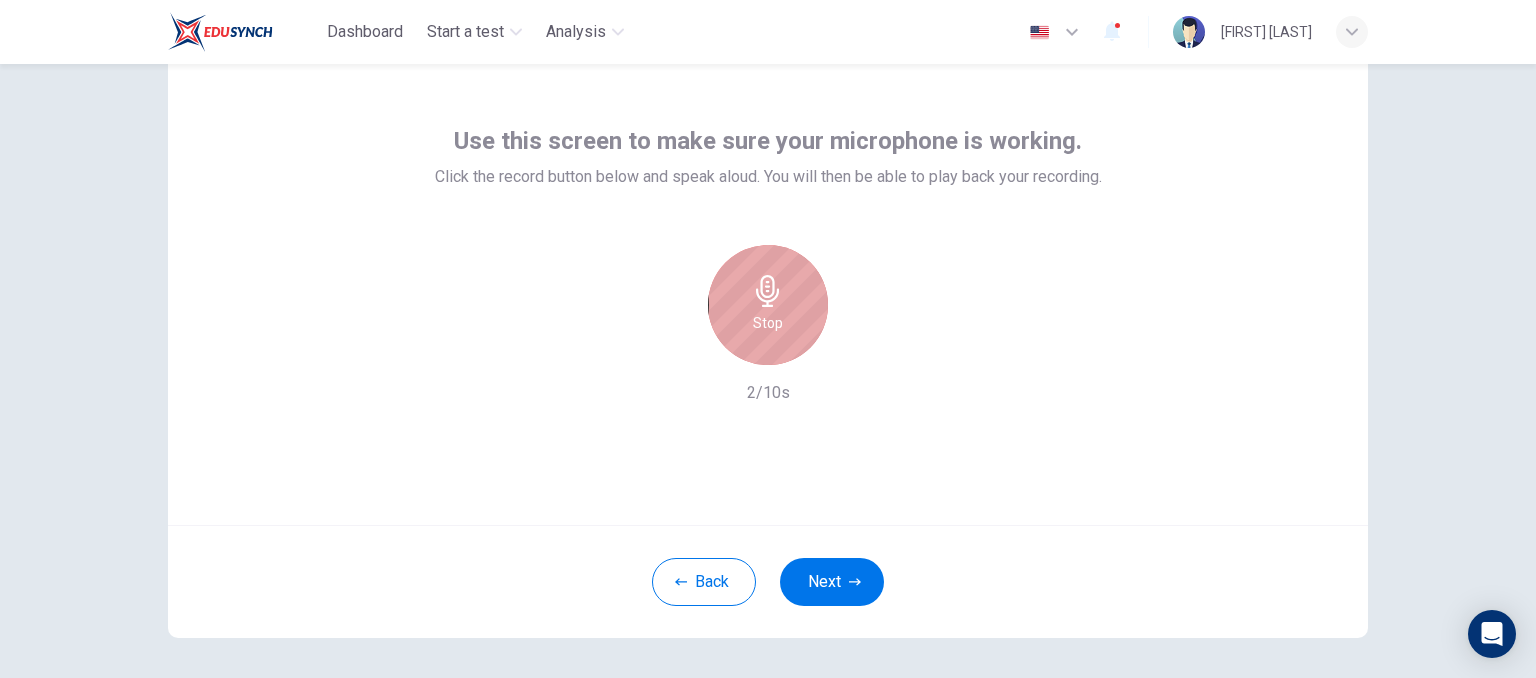 click on "Stop" at bounding box center [768, 323] 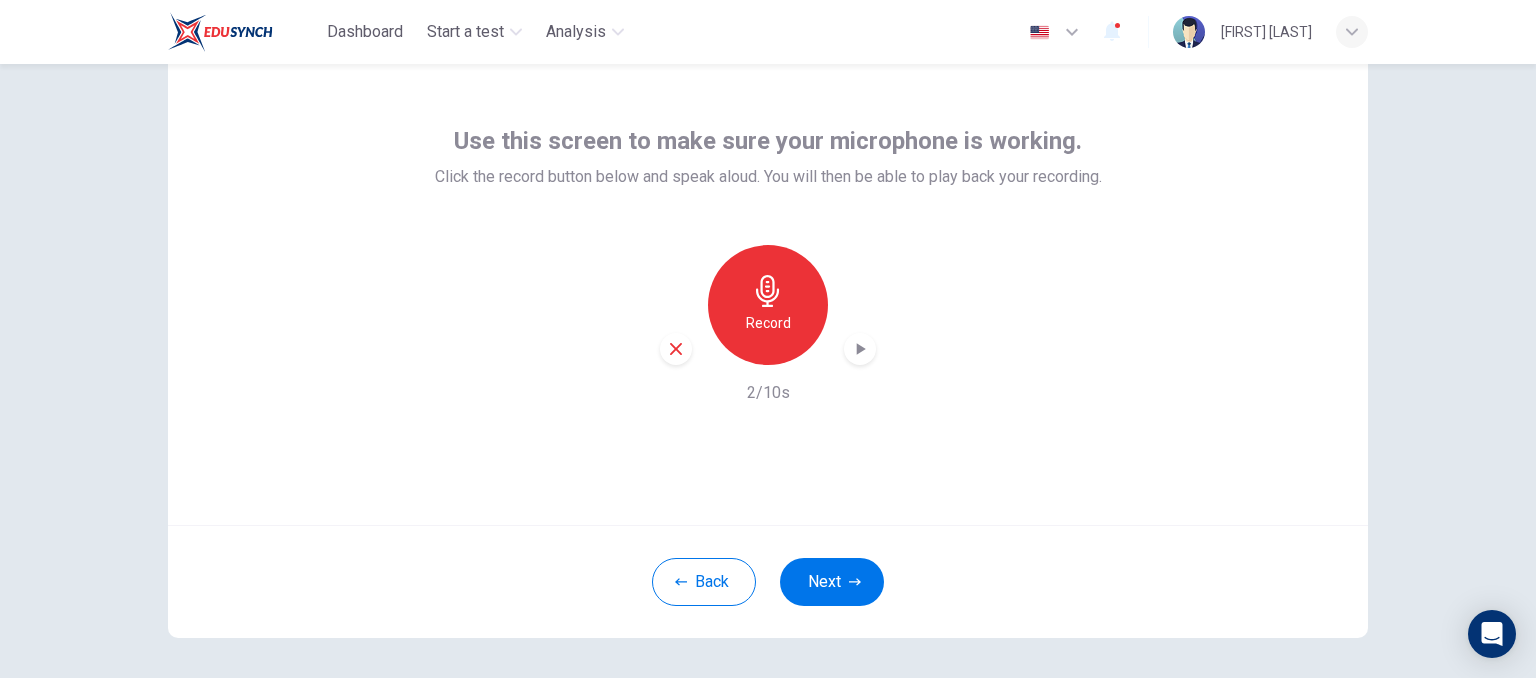 click at bounding box center (860, 349) 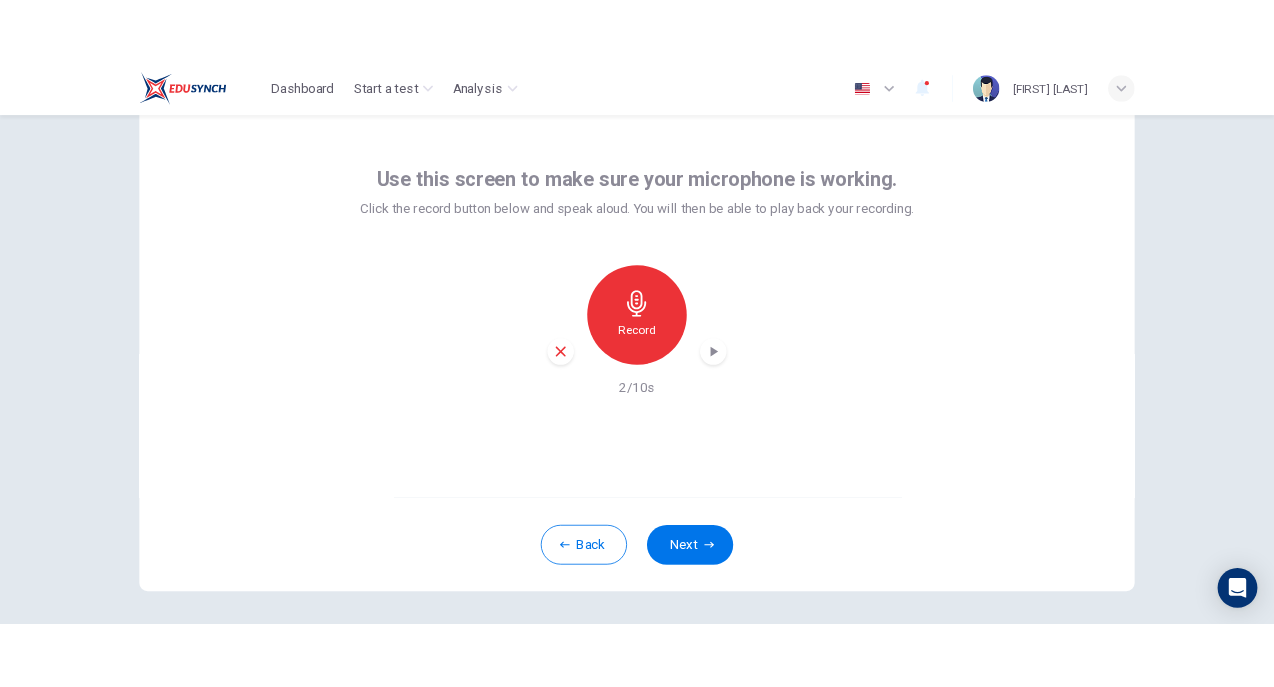 scroll, scrollTop: 155, scrollLeft: 0, axis: vertical 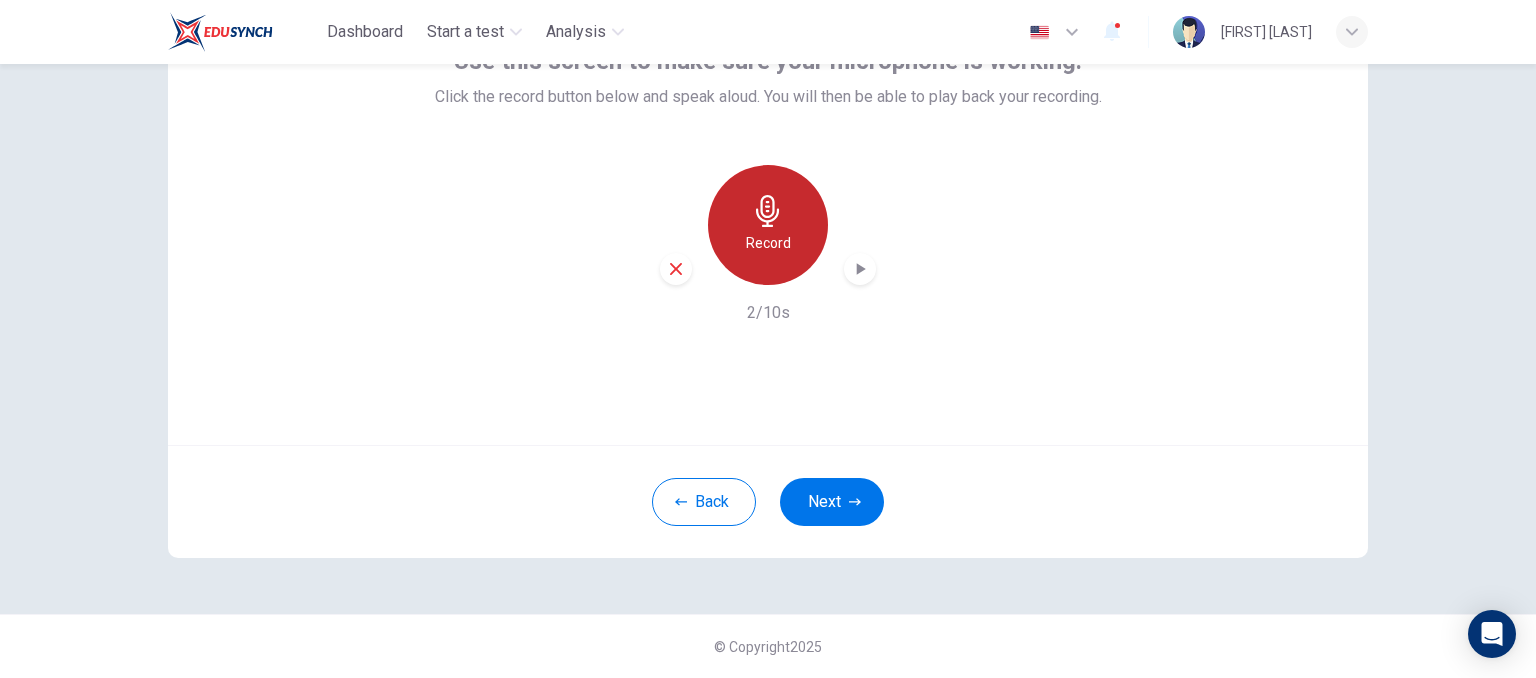 click on "Record" at bounding box center (768, 225) 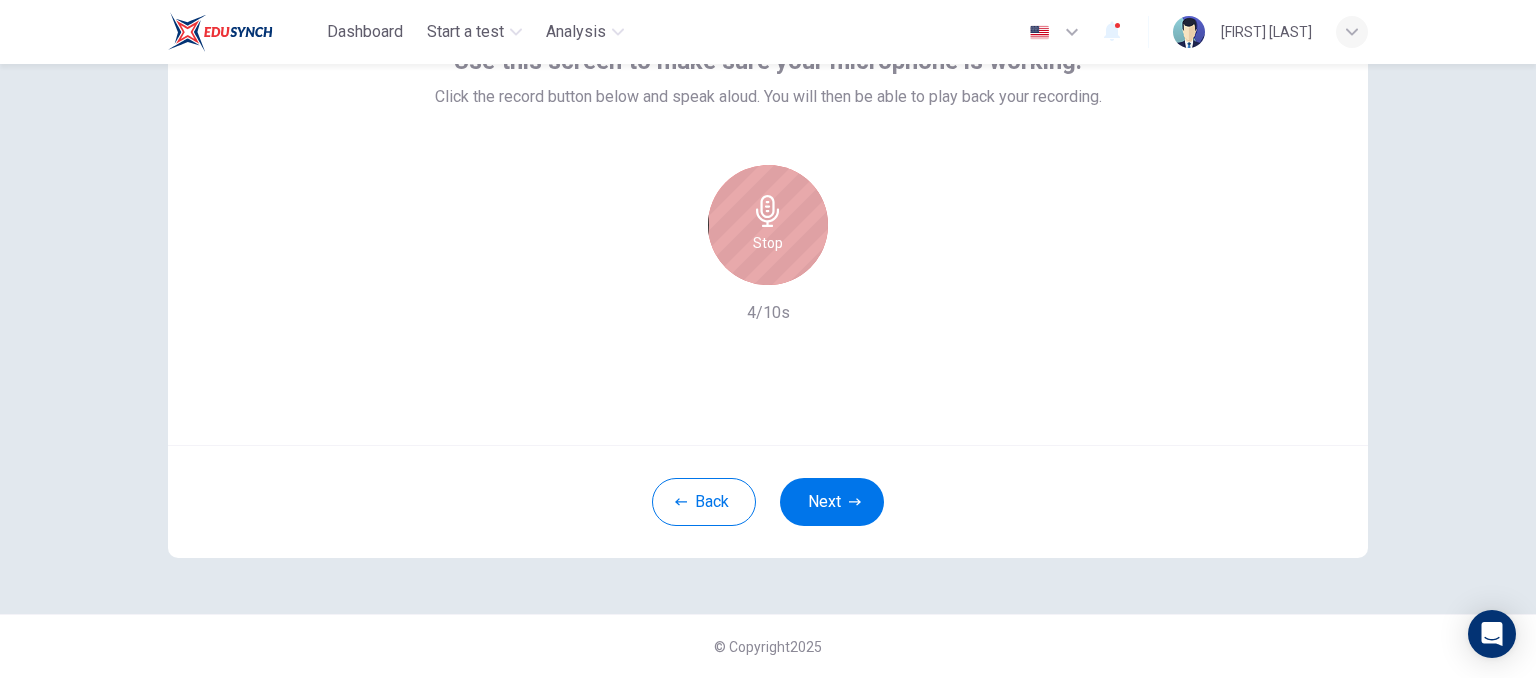 click on "Stop" at bounding box center (768, 225) 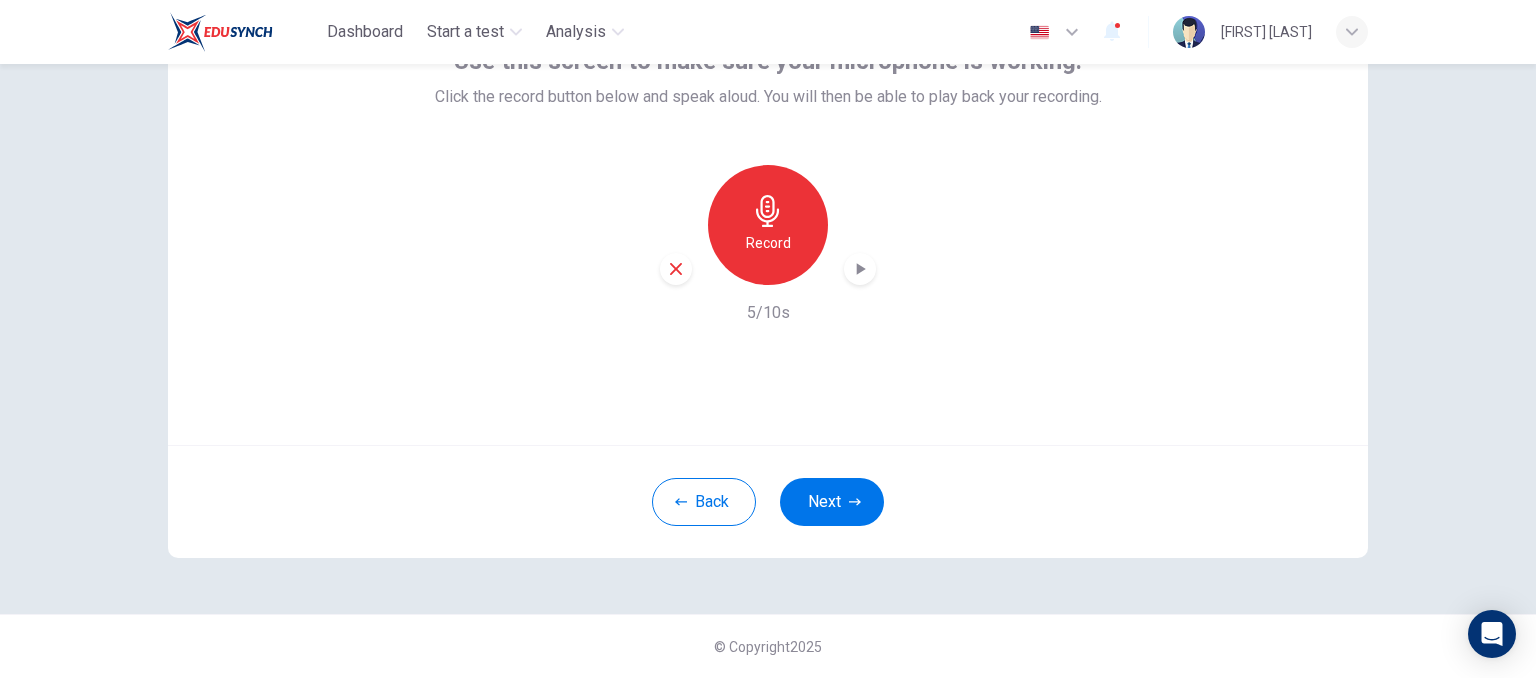 click on "Record 5/10s" at bounding box center (768, 245) 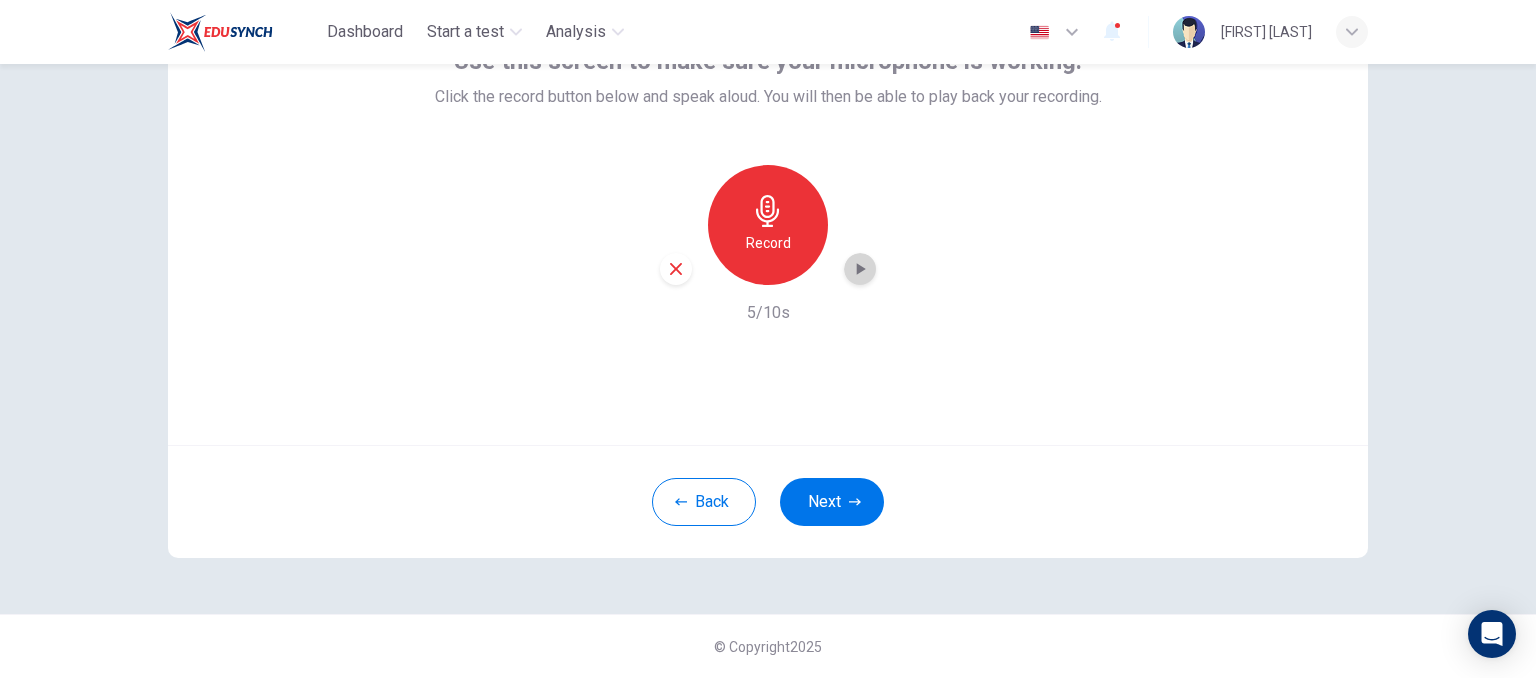 click at bounding box center [860, 269] 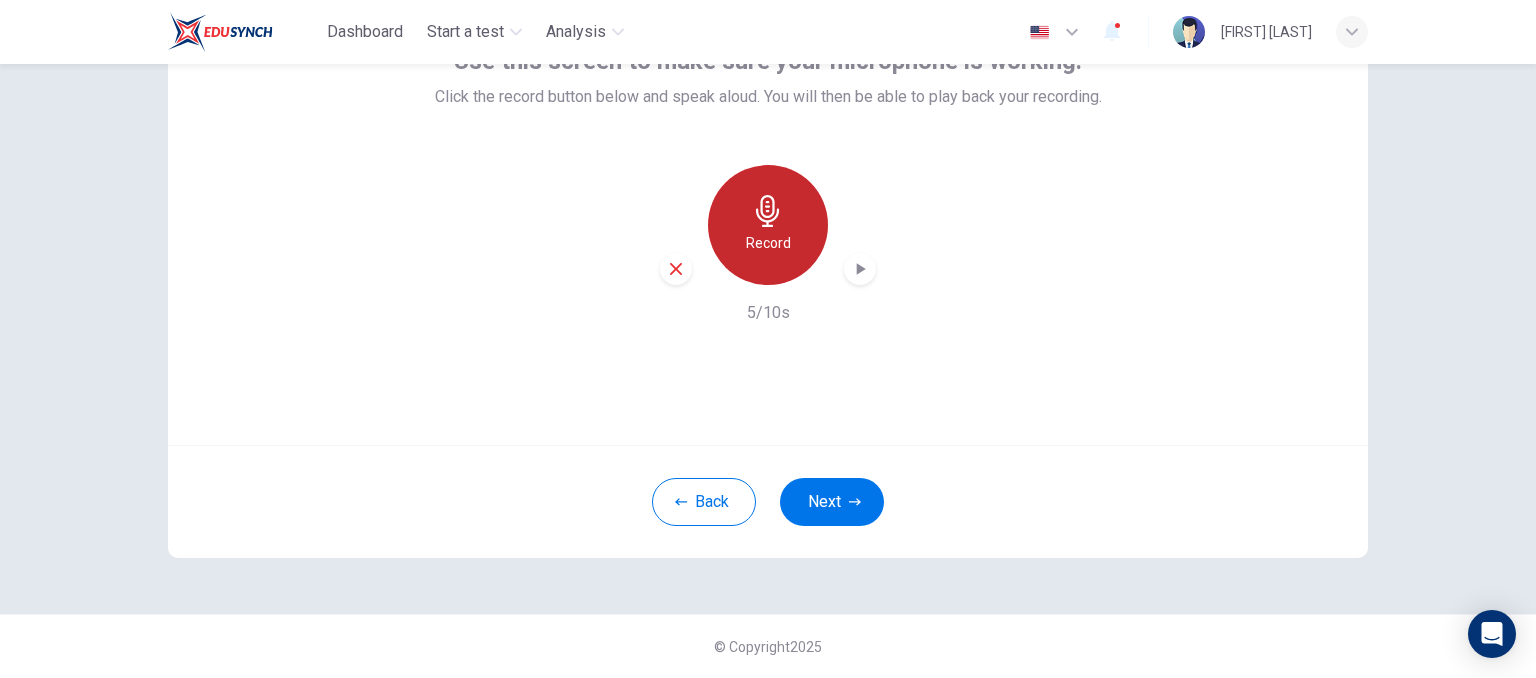 click on "Record" at bounding box center [768, 243] 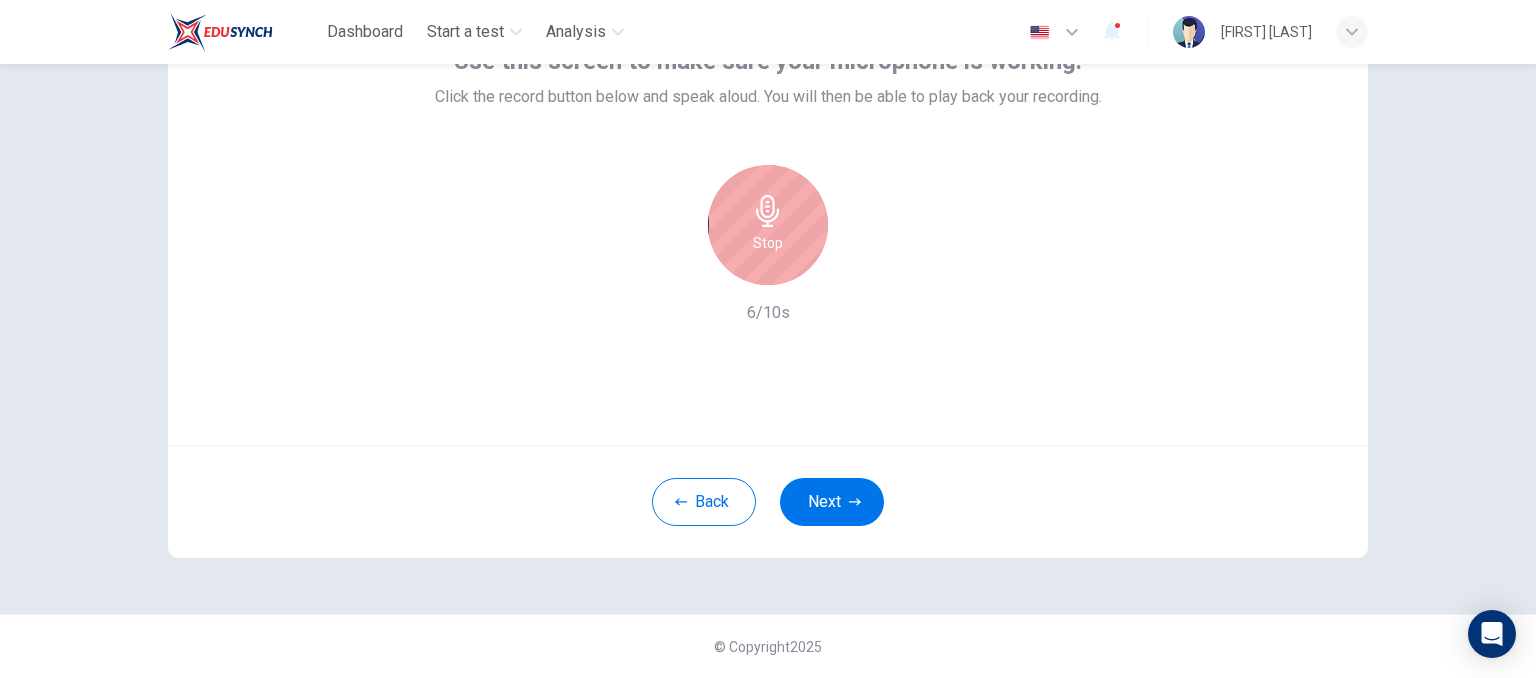 click on "Stop" at bounding box center (768, 243) 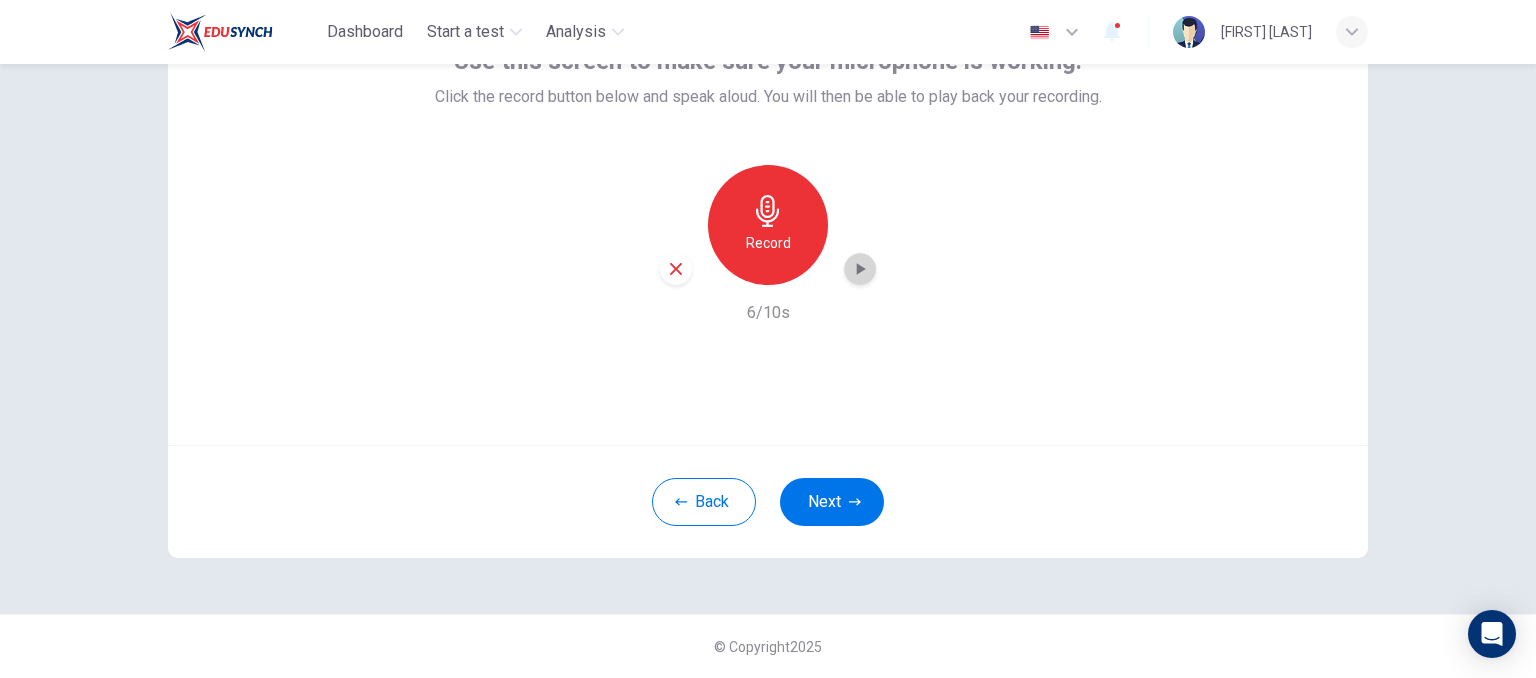 click at bounding box center [860, 269] 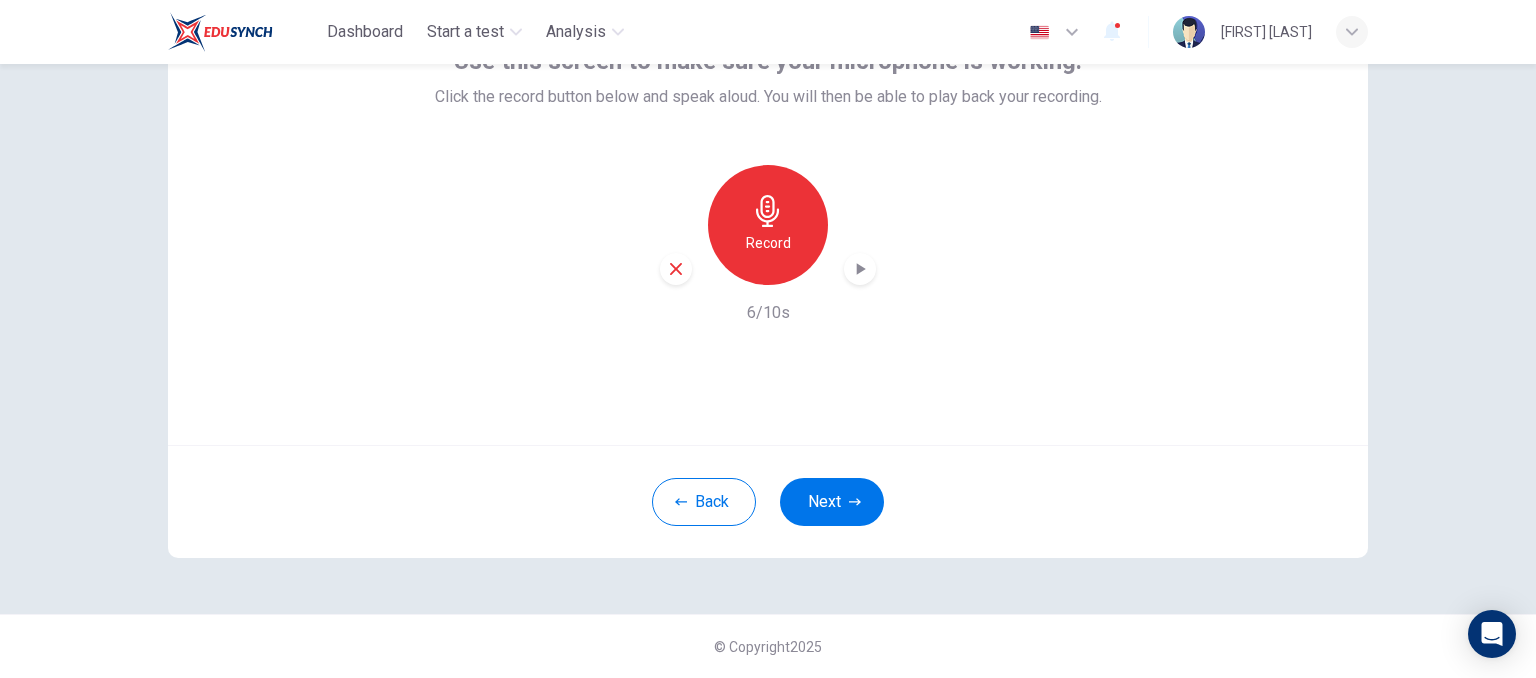 click at bounding box center [676, 269] 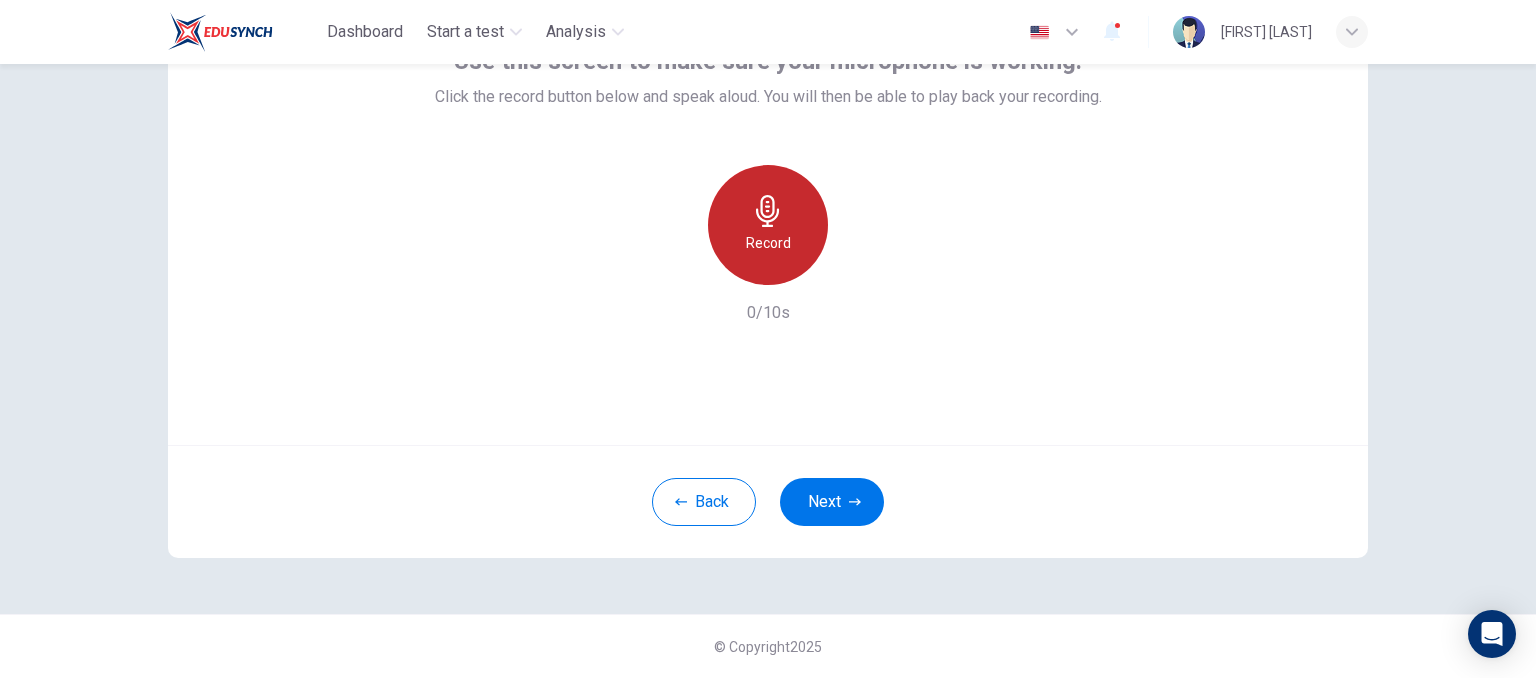 click on "Record" at bounding box center [768, 243] 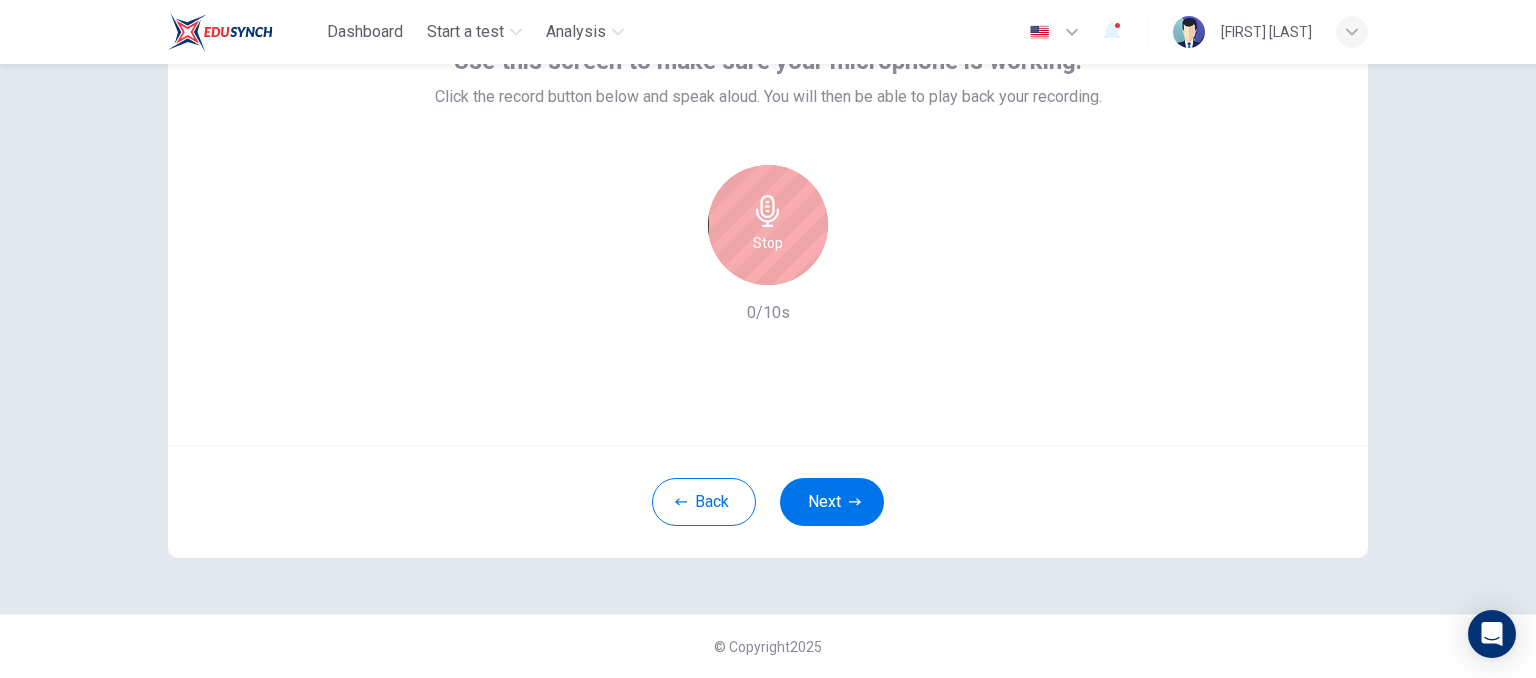 click on "Stop" at bounding box center [768, 243] 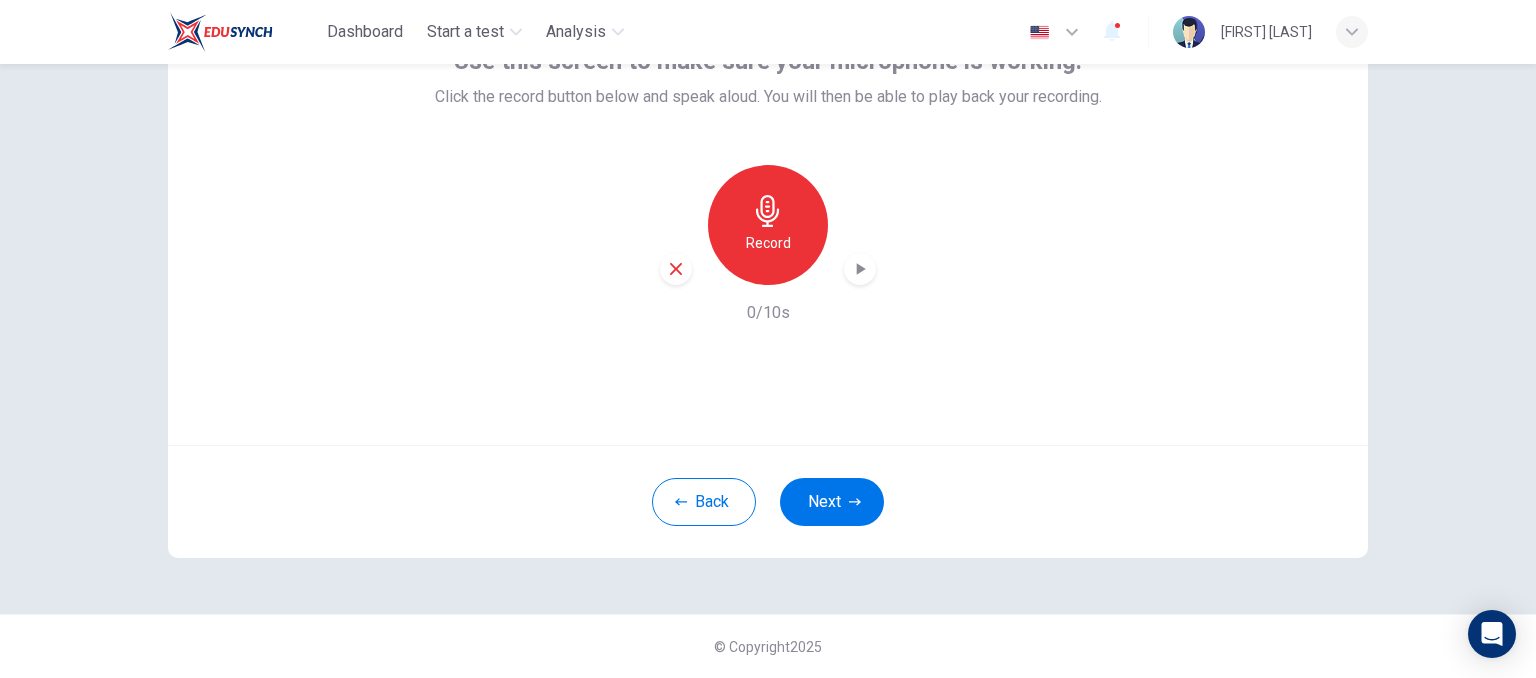 click on "Record" at bounding box center (768, 243) 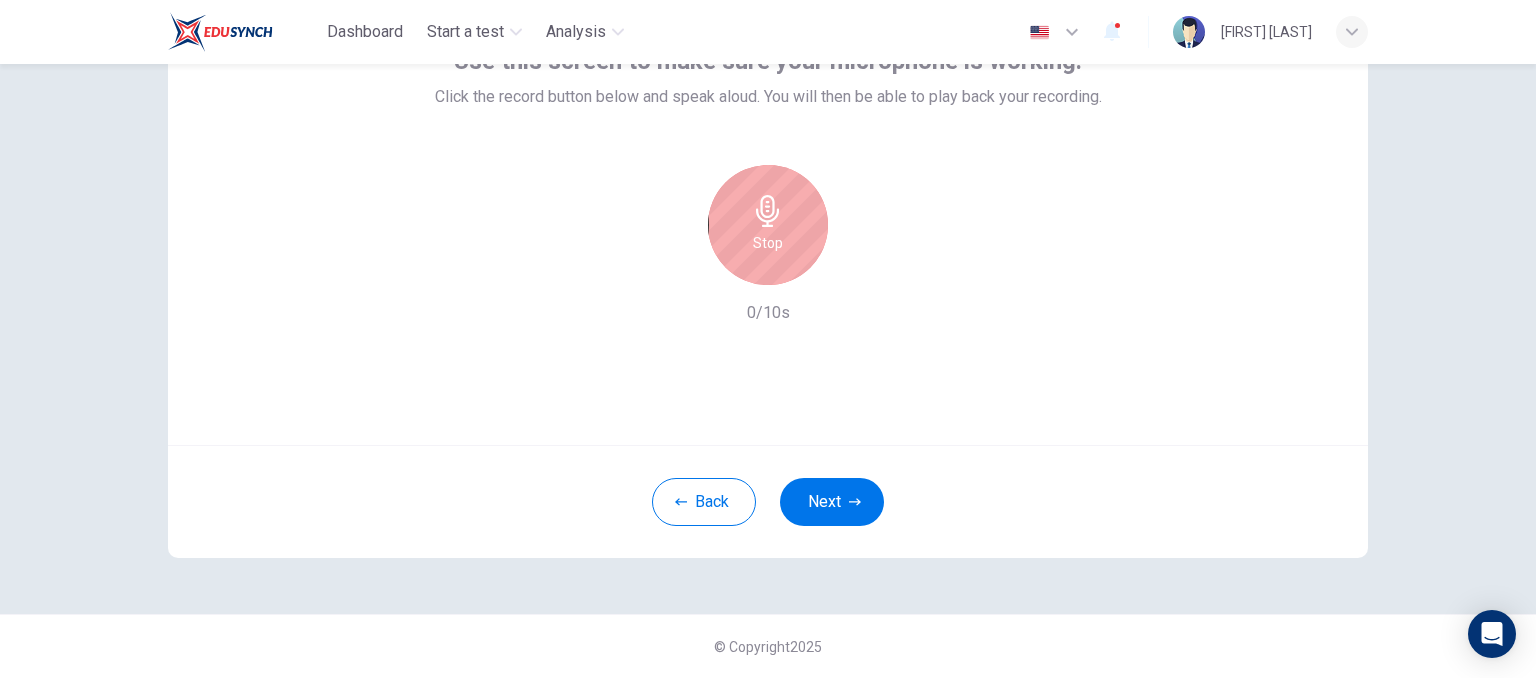 click on "Stop" at bounding box center [768, 243] 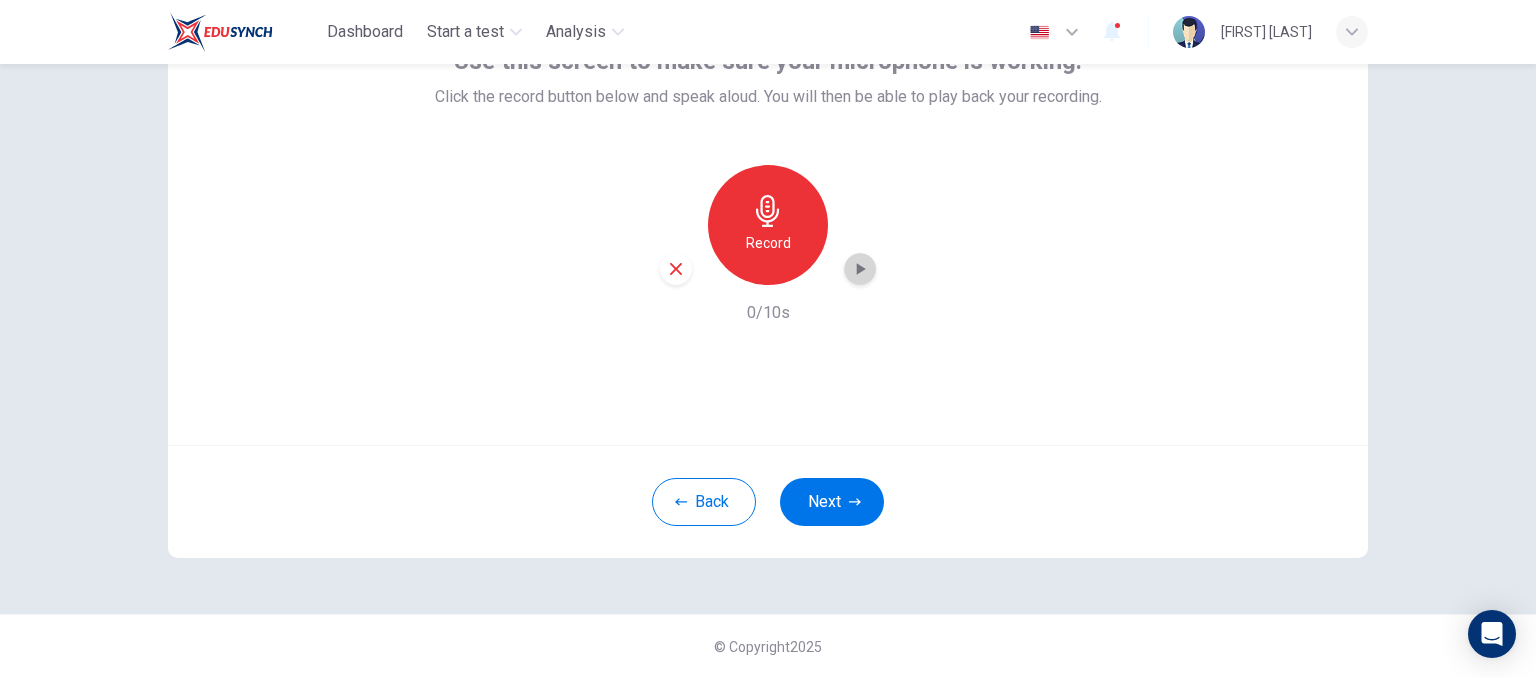 click at bounding box center (860, 269) 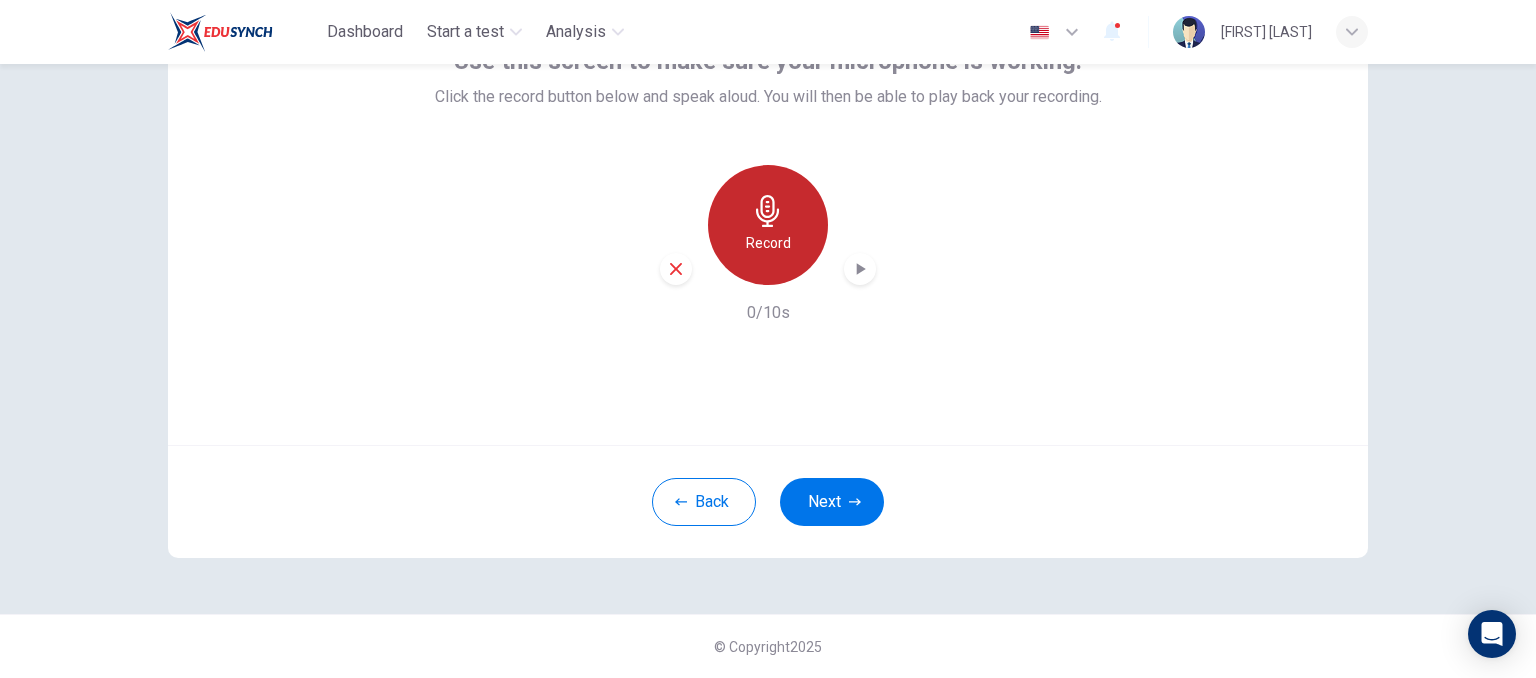 click on "Record" at bounding box center (768, 243) 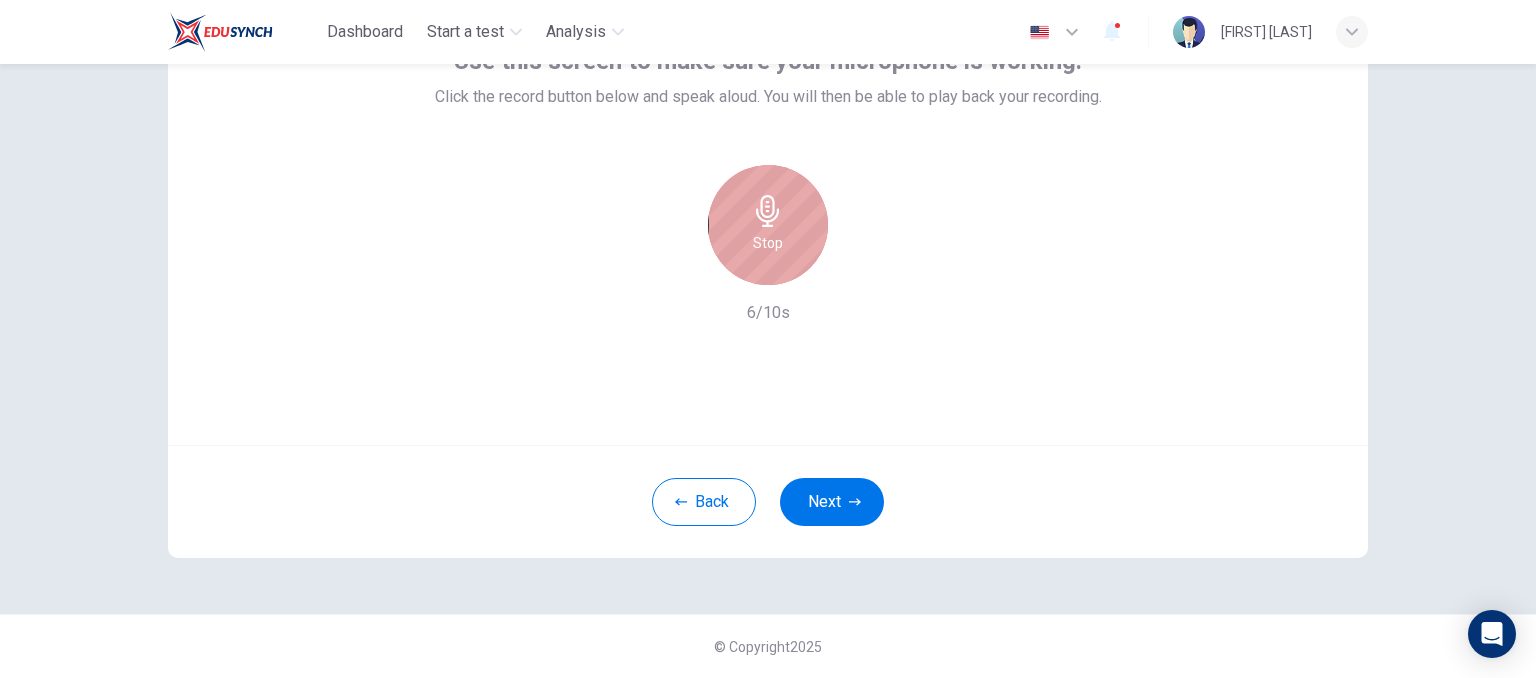 click on "Stop" at bounding box center (768, 225) 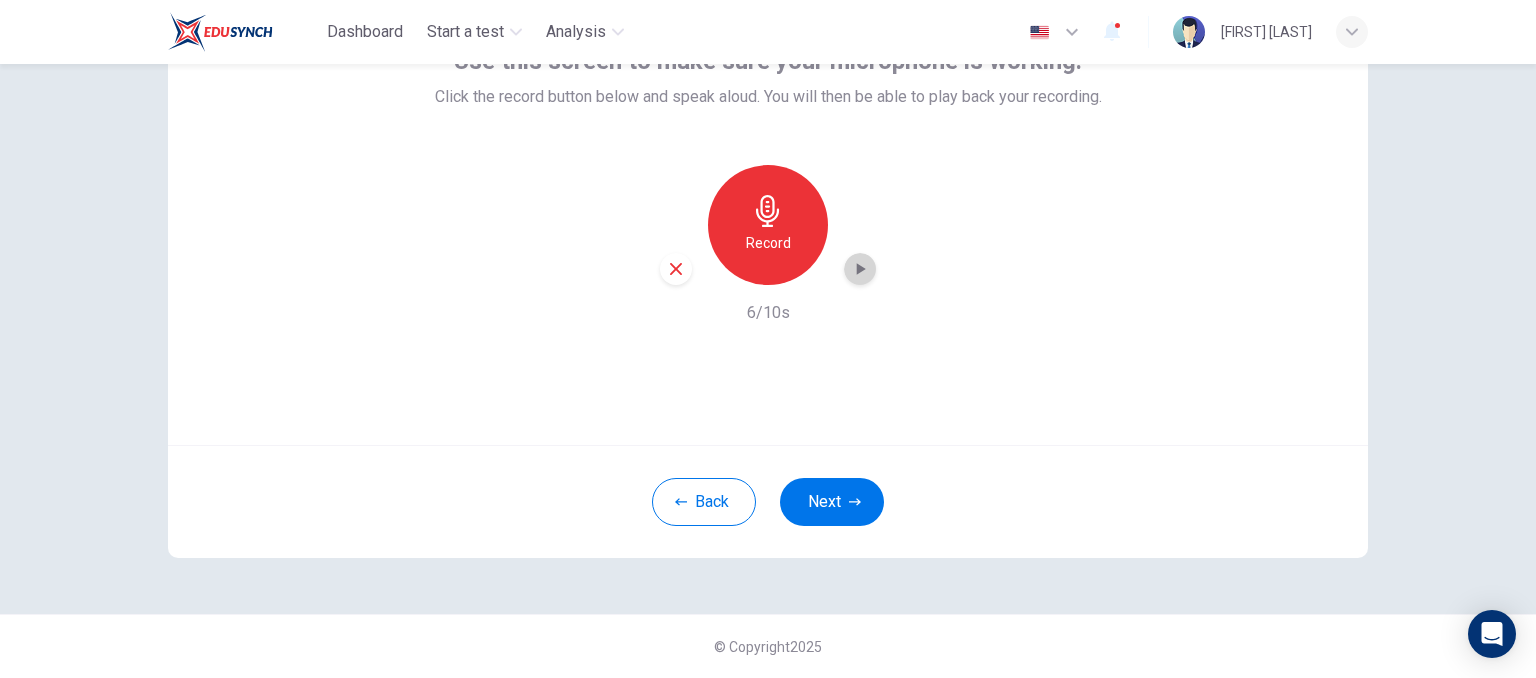 click at bounding box center [860, 269] 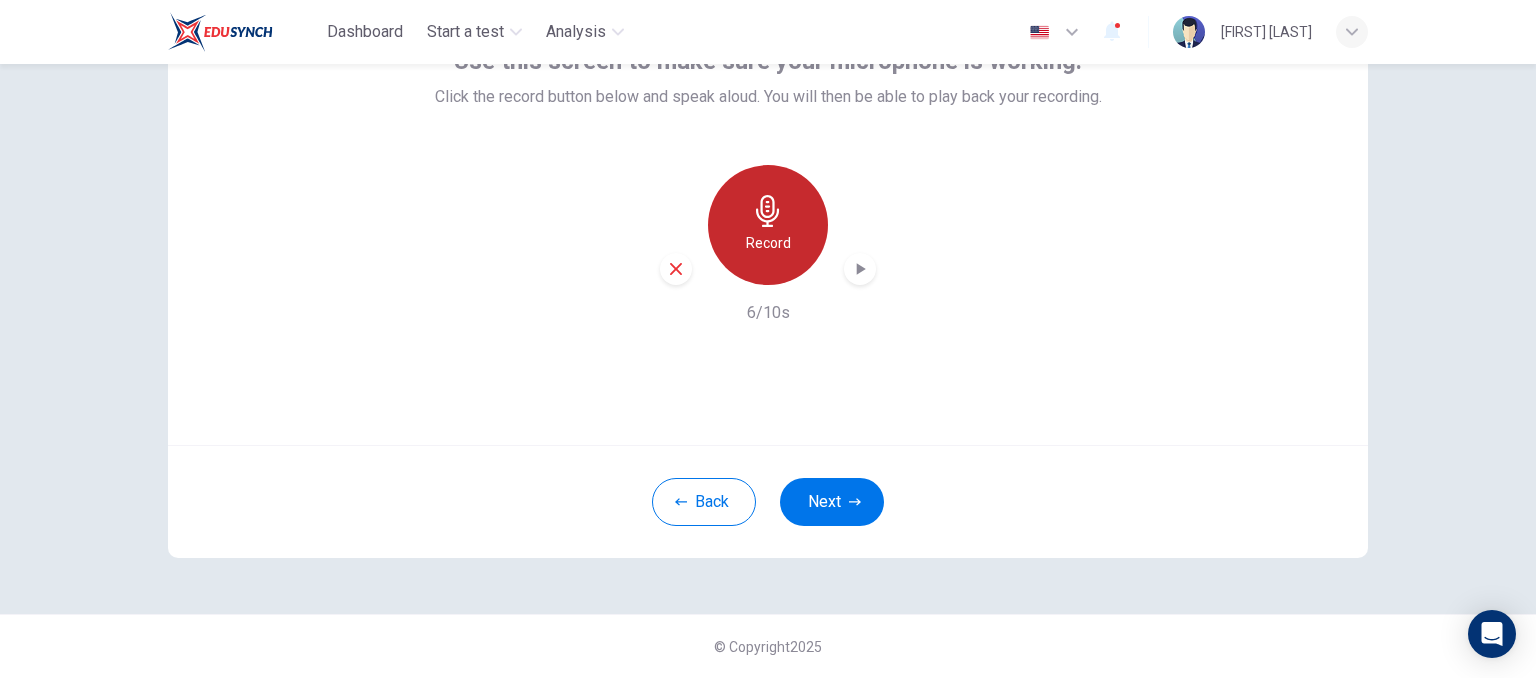 click on "Record" at bounding box center [768, 225] 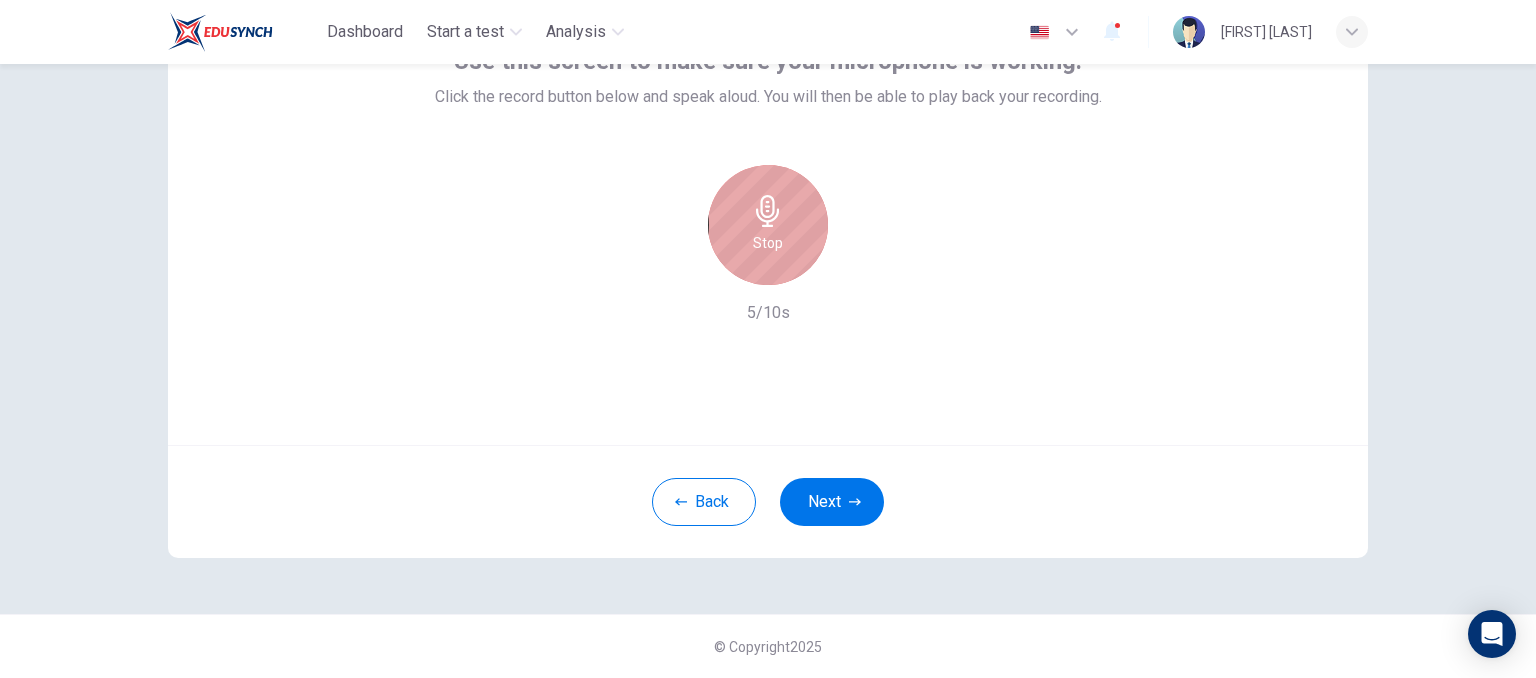 click on "Stop" at bounding box center [768, 225] 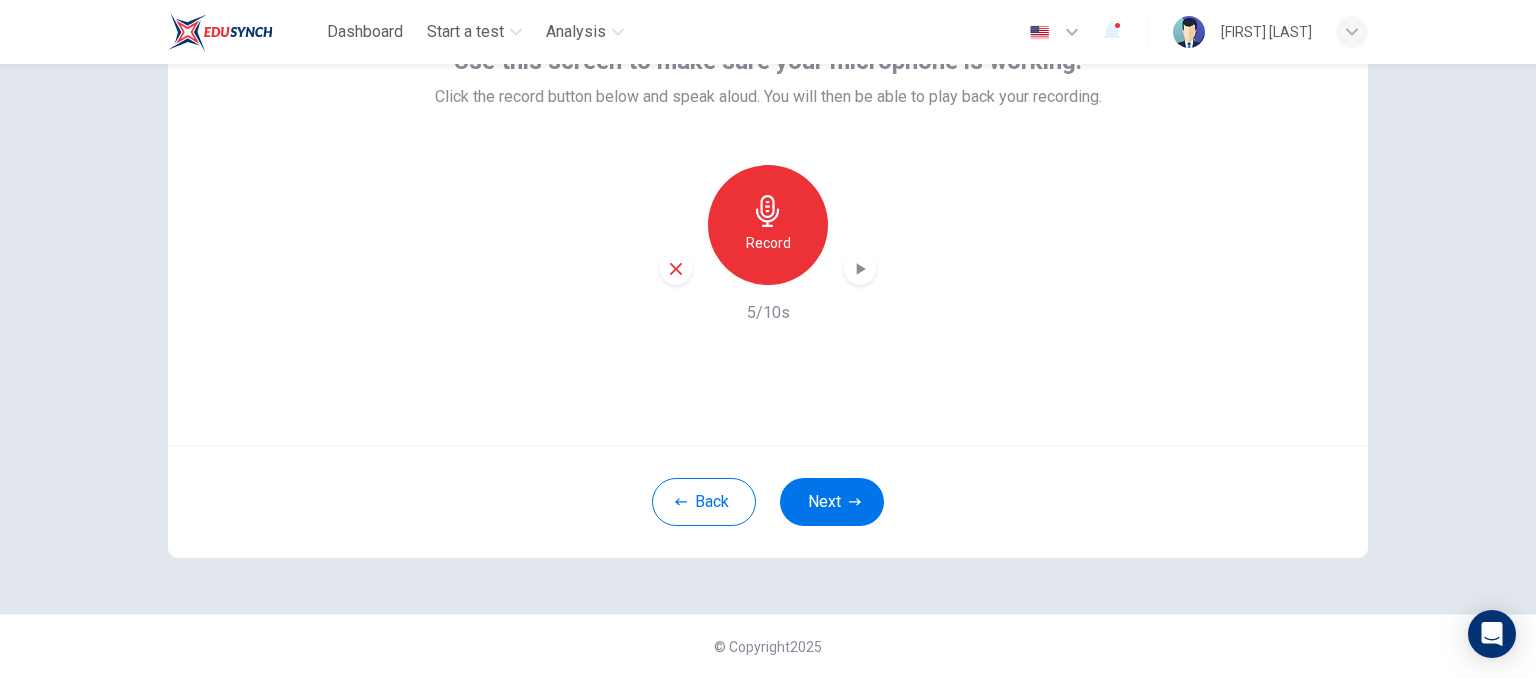 click at bounding box center [860, 269] 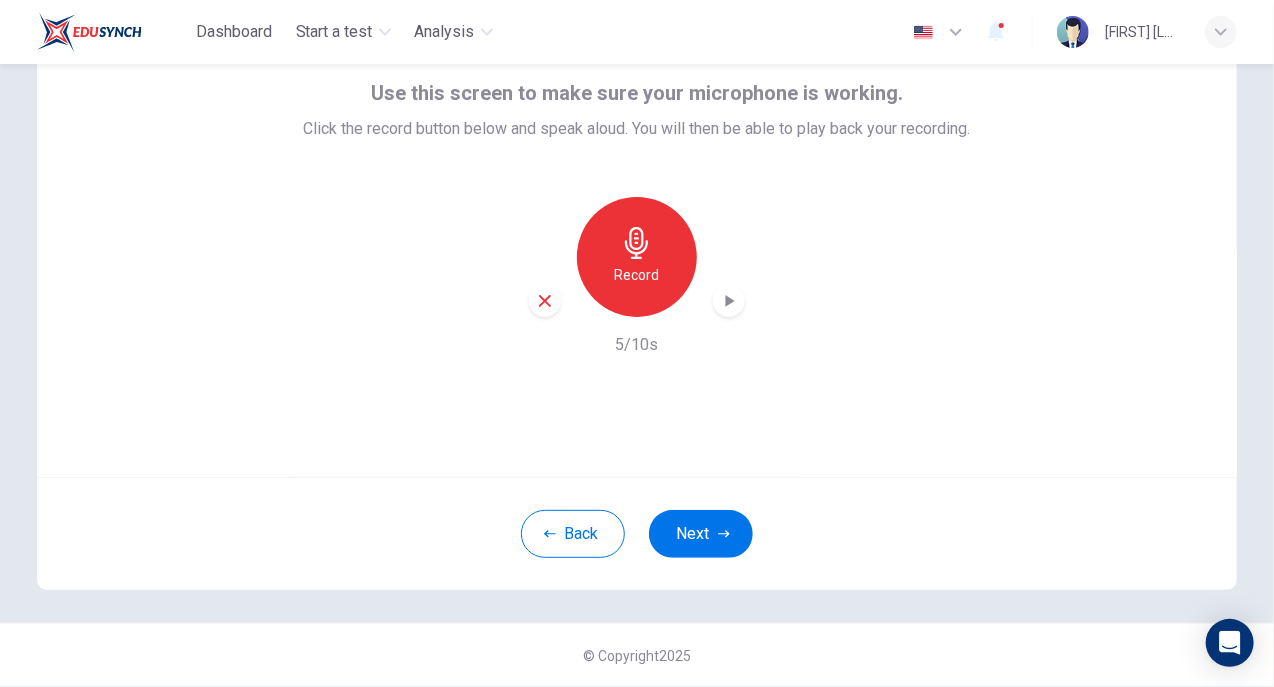 scroll, scrollTop: 106, scrollLeft: 0, axis: vertical 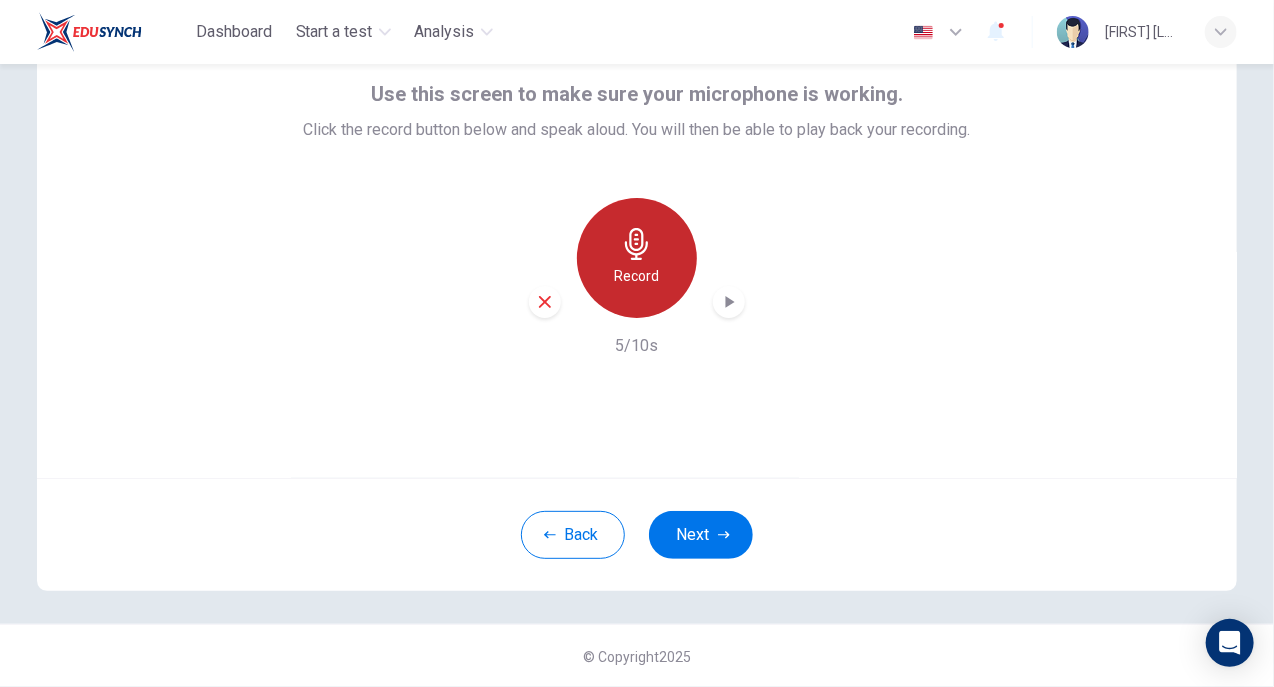click on "Record" at bounding box center [637, 276] 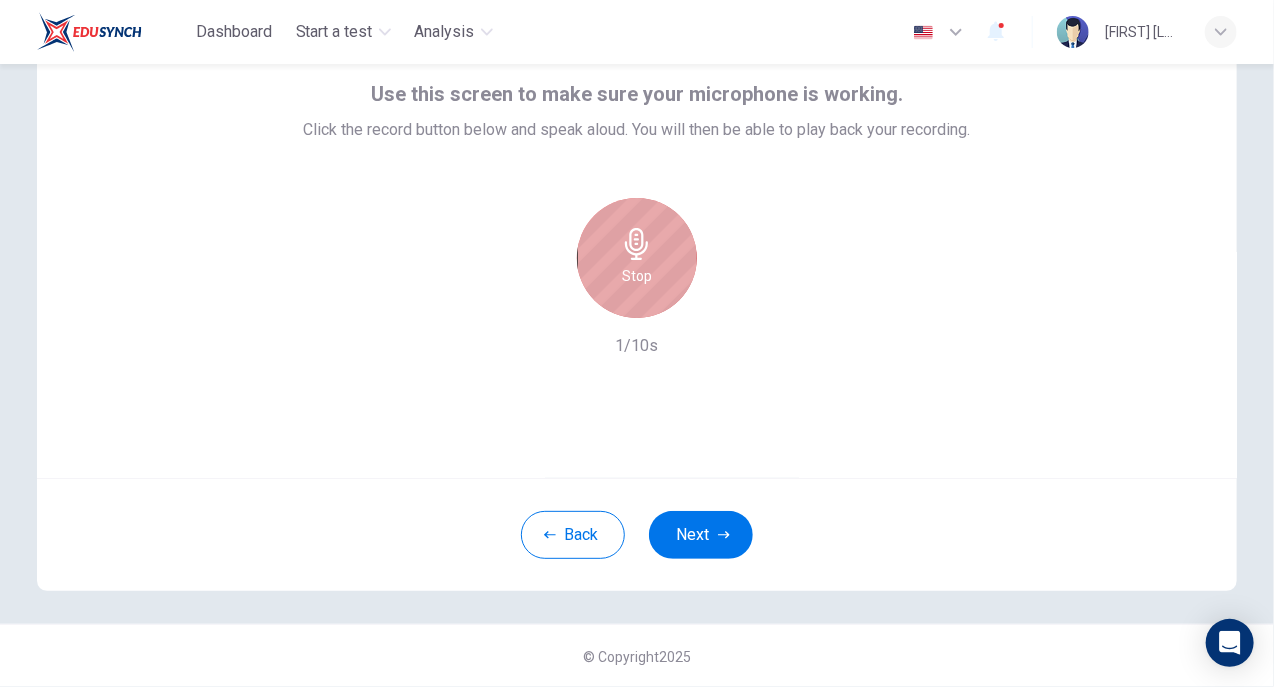 click on "Stop" at bounding box center (637, 276) 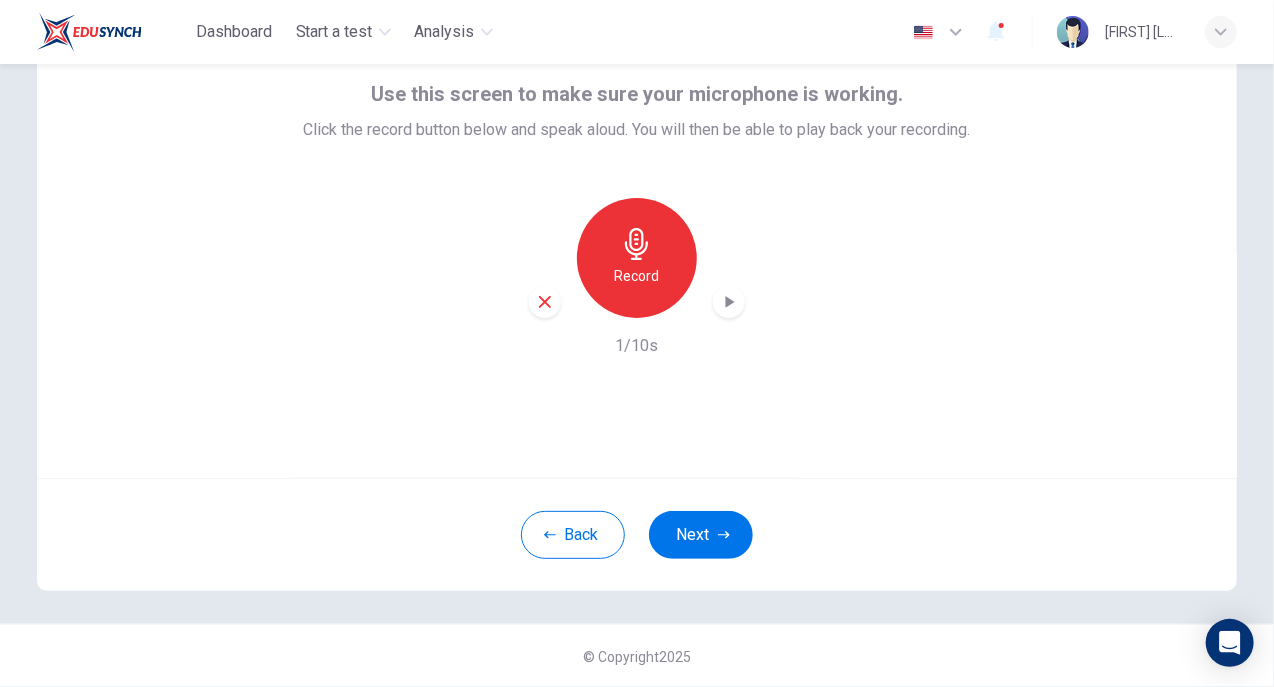 click on "Record" at bounding box center (637, 276) 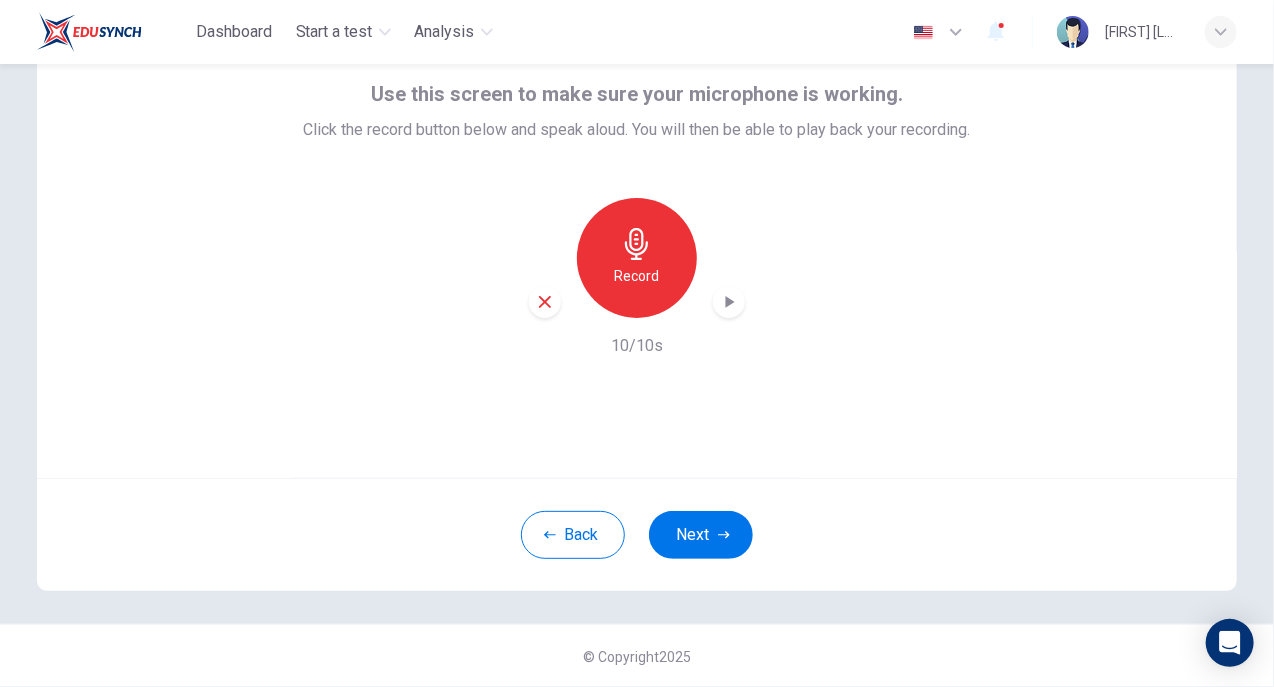 click on "Record" at bounding box center (637, 258) 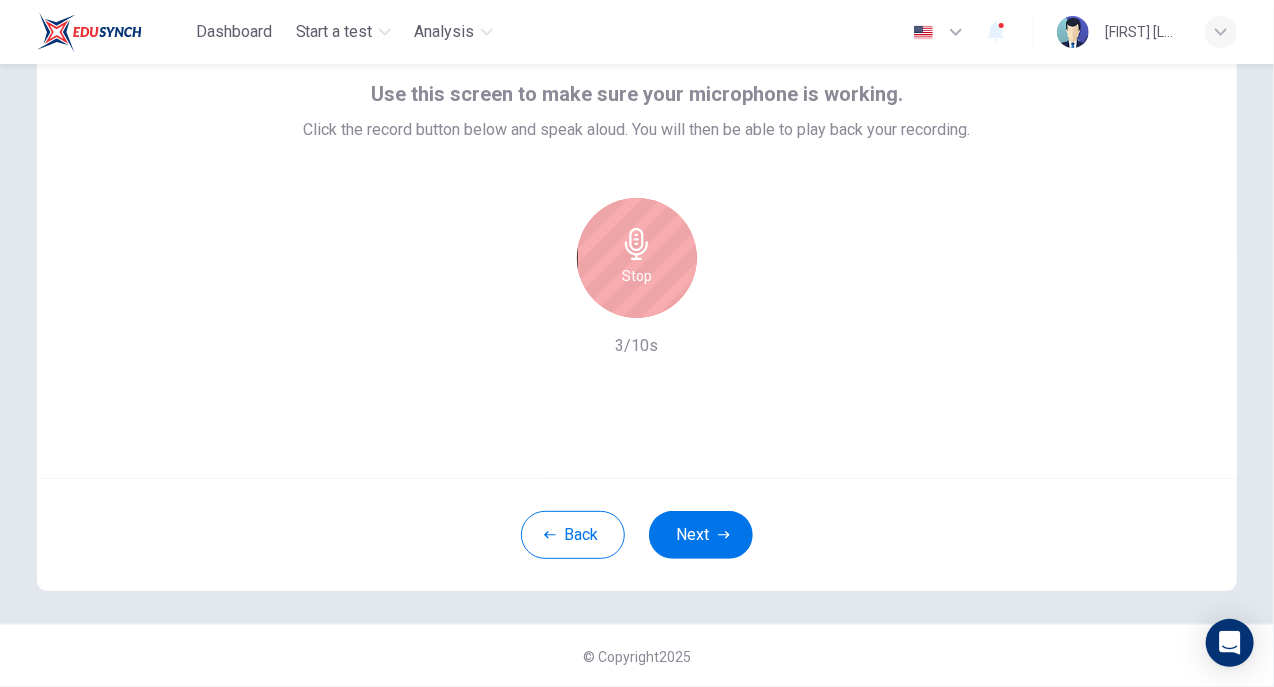 click on "Stop" at bounding box center [637, 258] 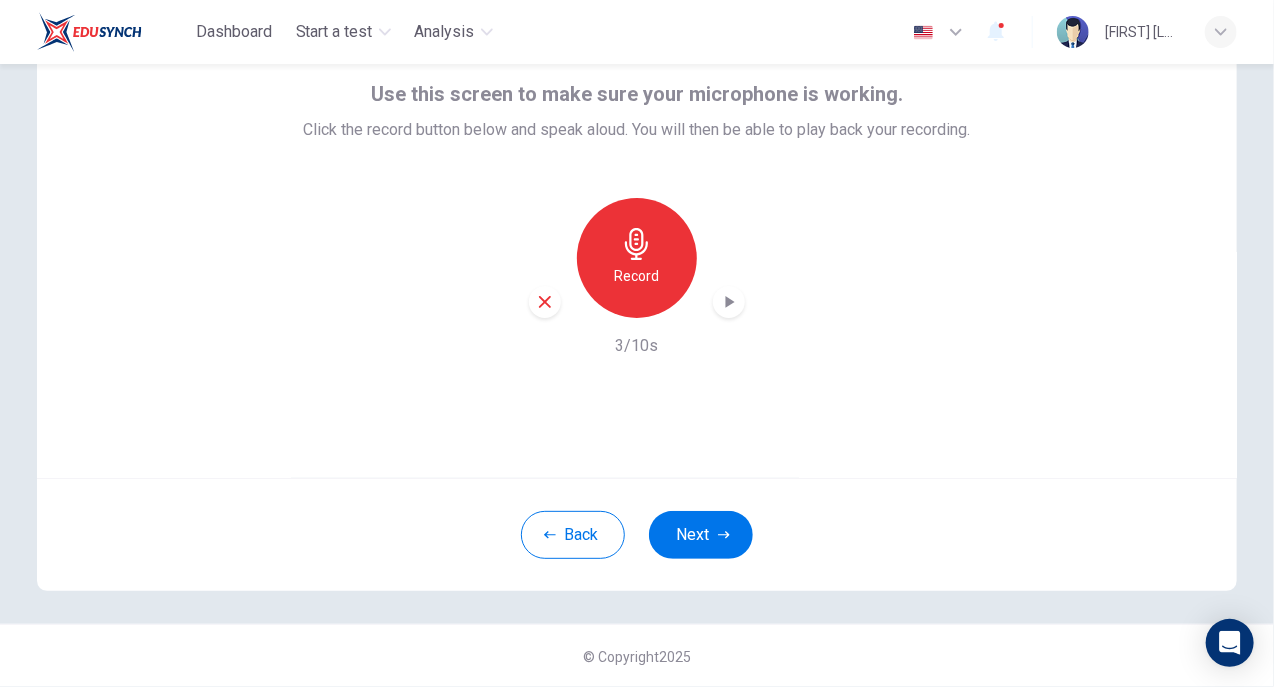 click at bounding box center (729, 302) 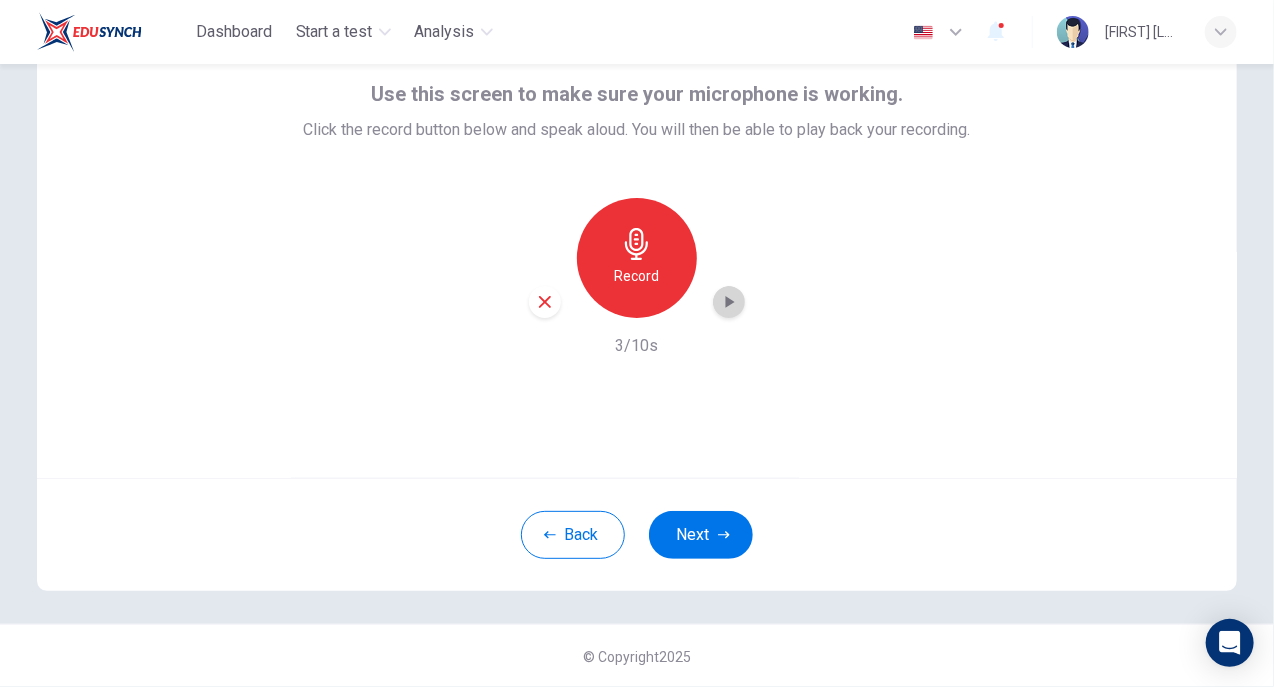 click at bounding box center (729, 302) 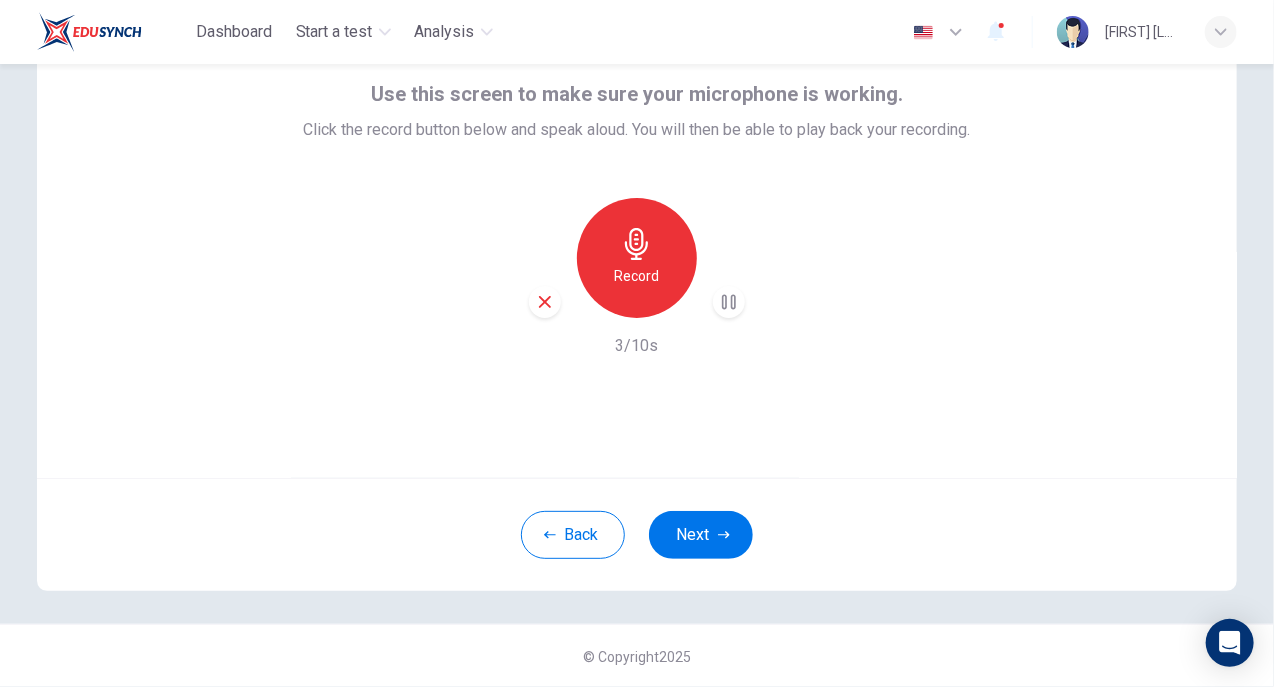 click at bounding box center (729, 302) 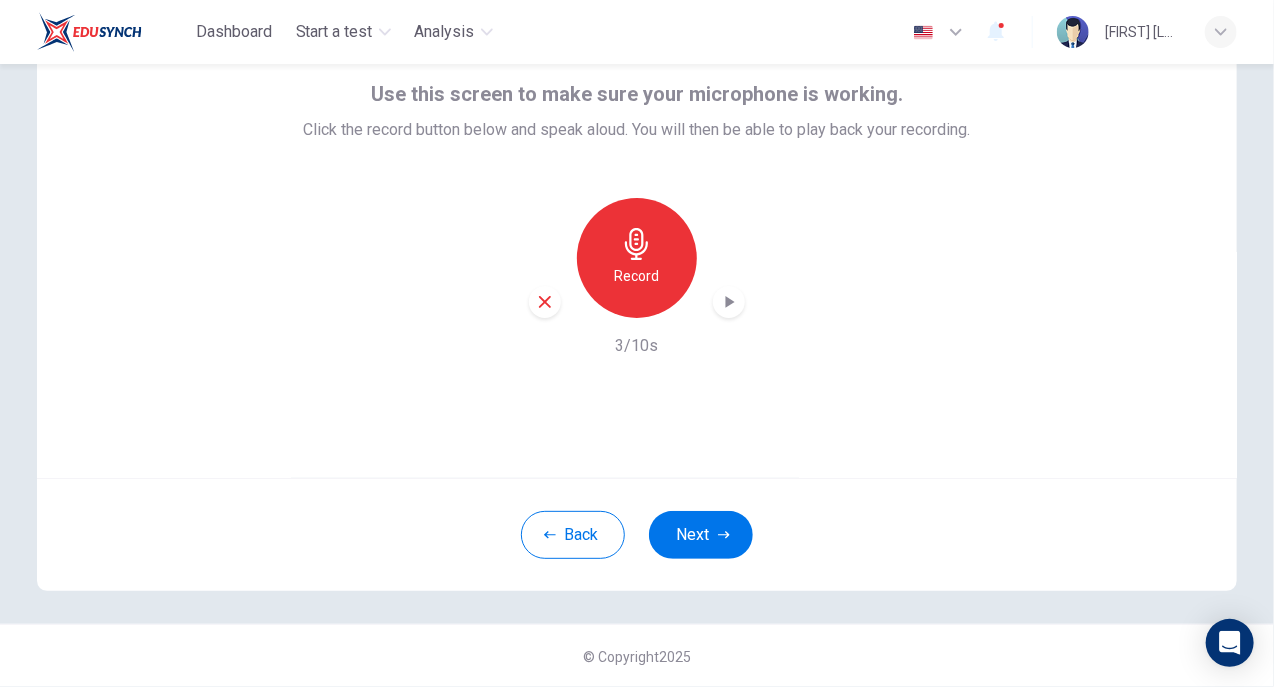 click on "Record 3/10s" at bounding box center [637, 278] 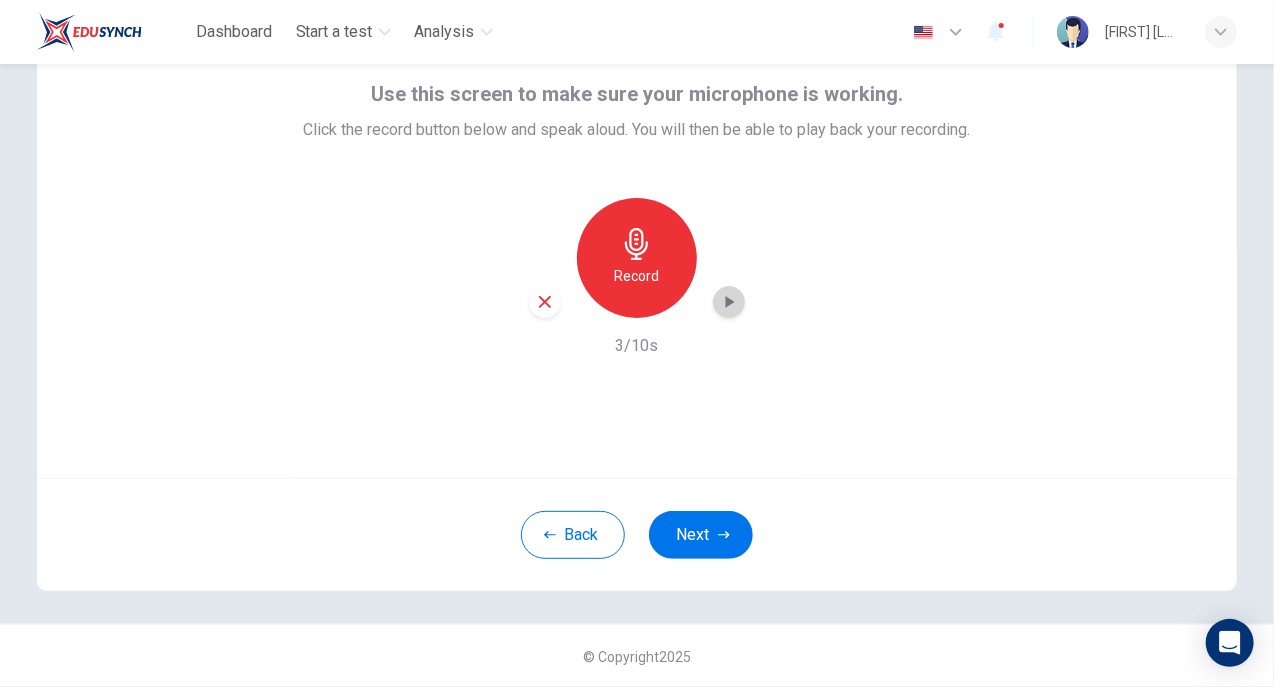 click at bounding box center [729, 302] 